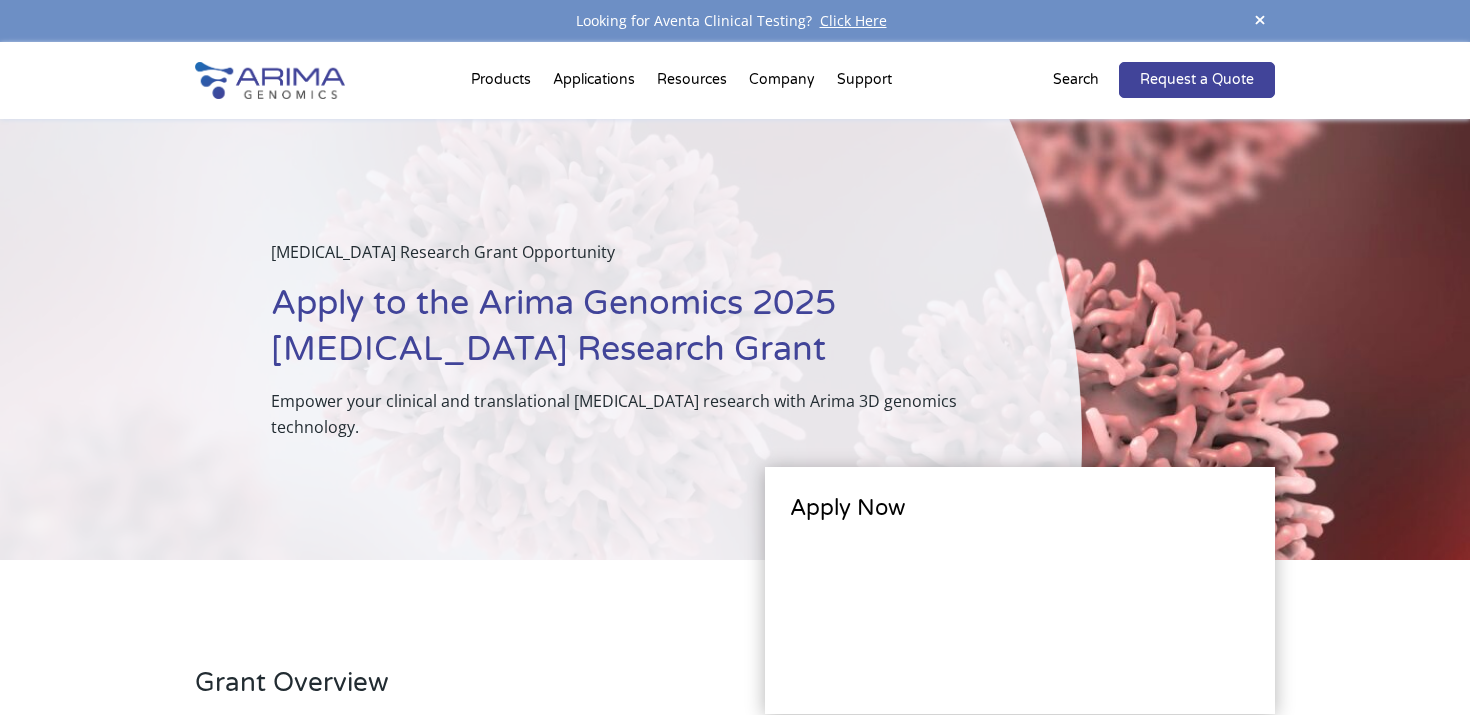 scroll, scrollTop: 0, scrollLeft: 0, axis: both 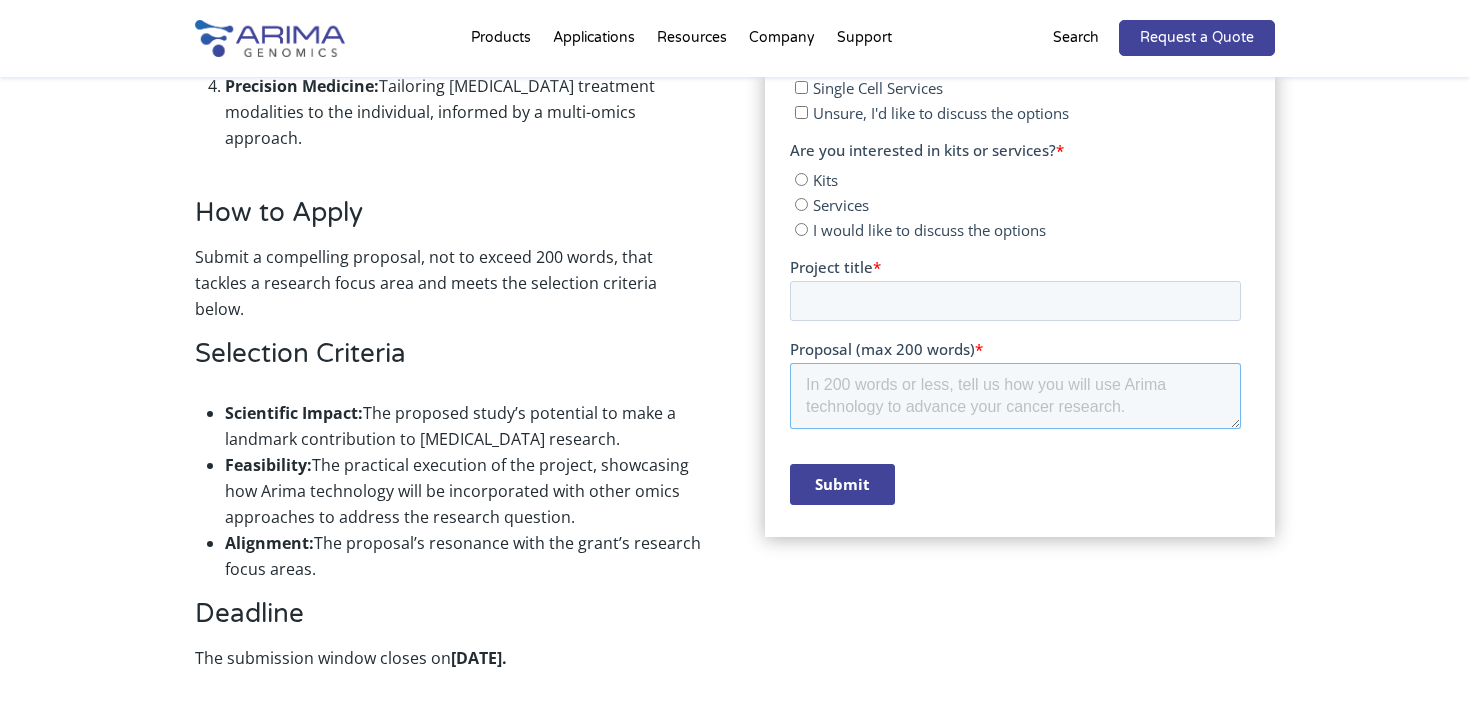 click on "Proposal (max 200 words) *" at bounding box center [1014, 396] 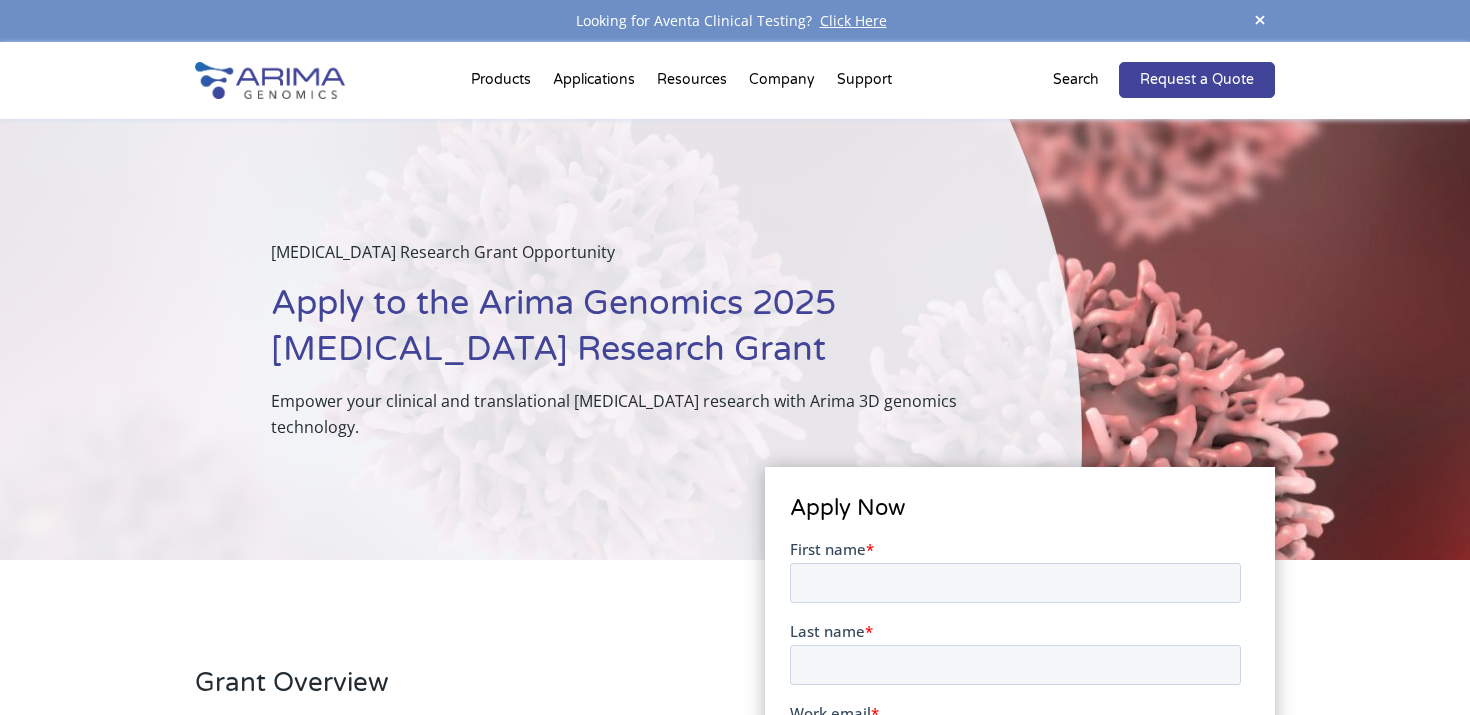 scroll, scrollTop: 0, scrollLeft: 0, axis: both 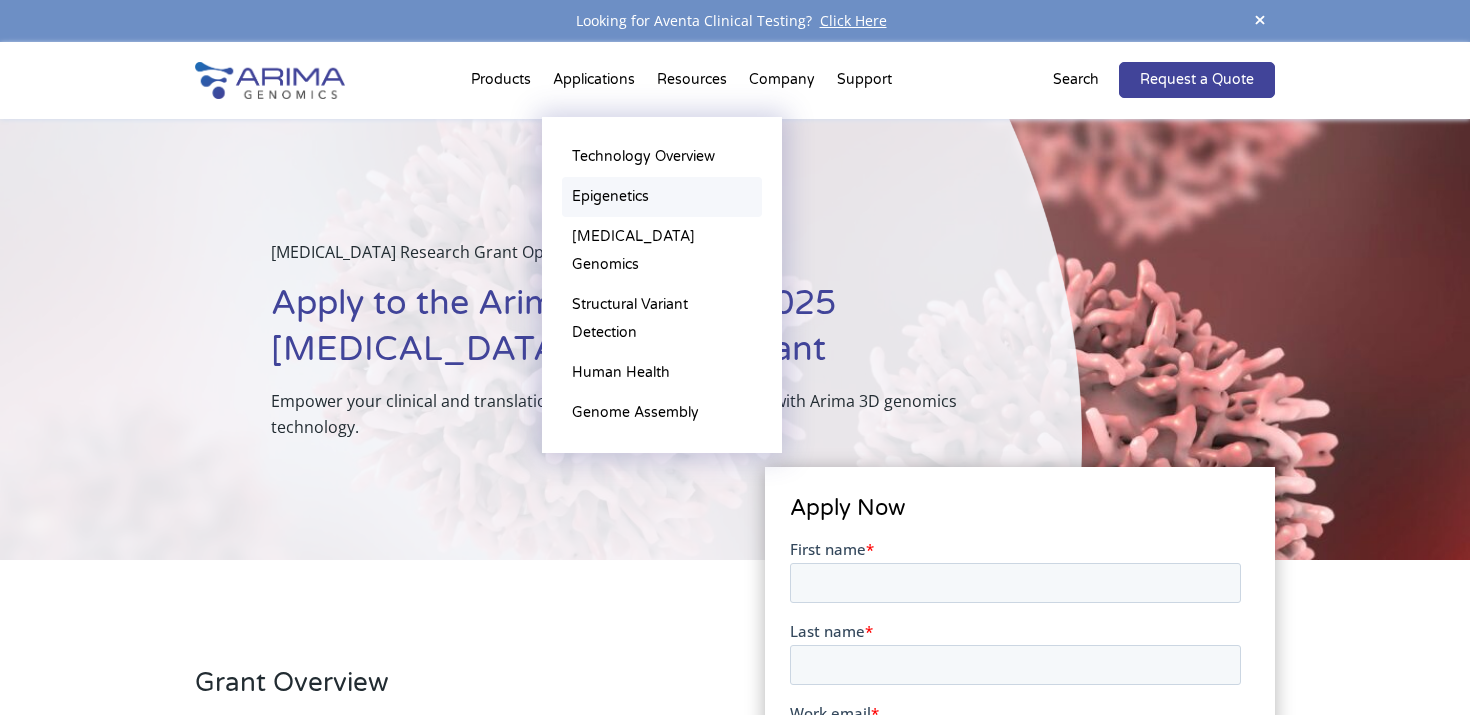 click on "Epigenetics" at bounding box center [662, 197] 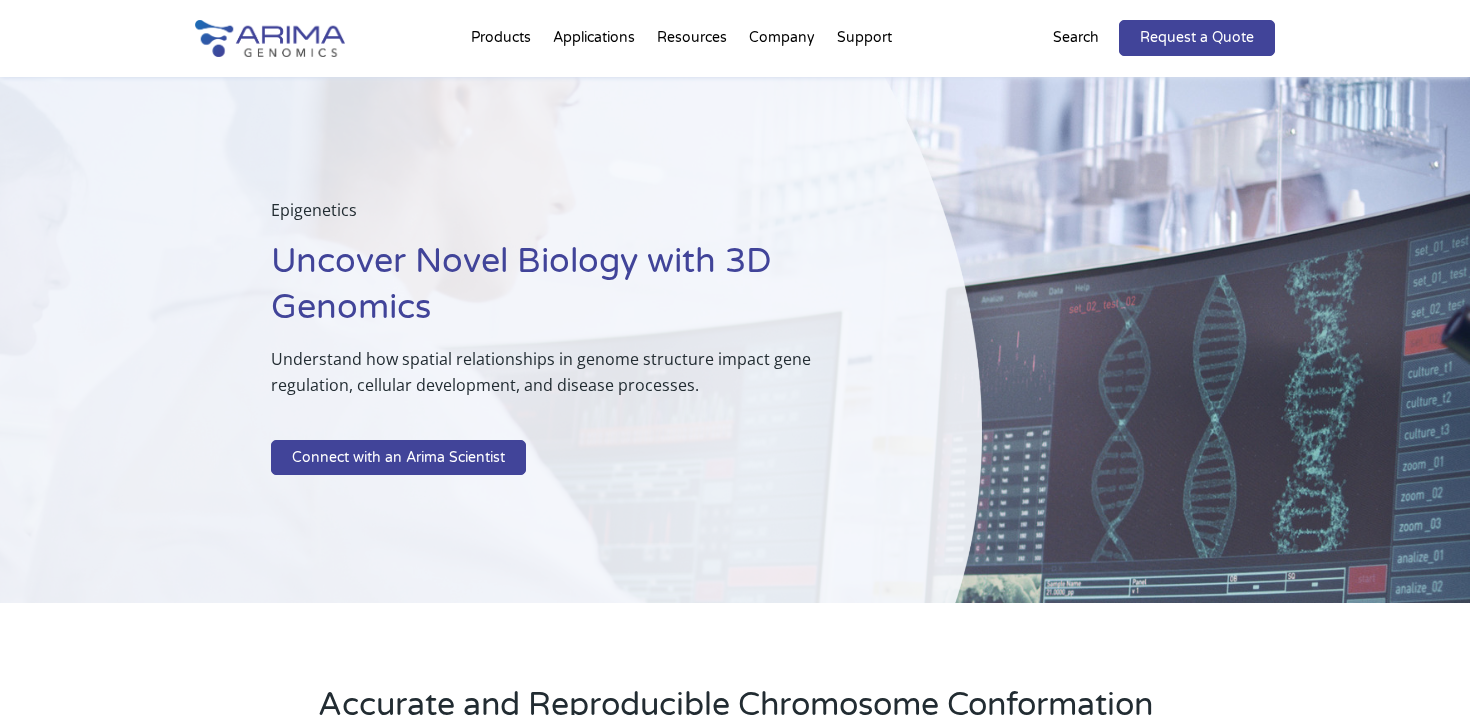 scroll, scrollTop: 0, scrollLeft: 0, axis: both 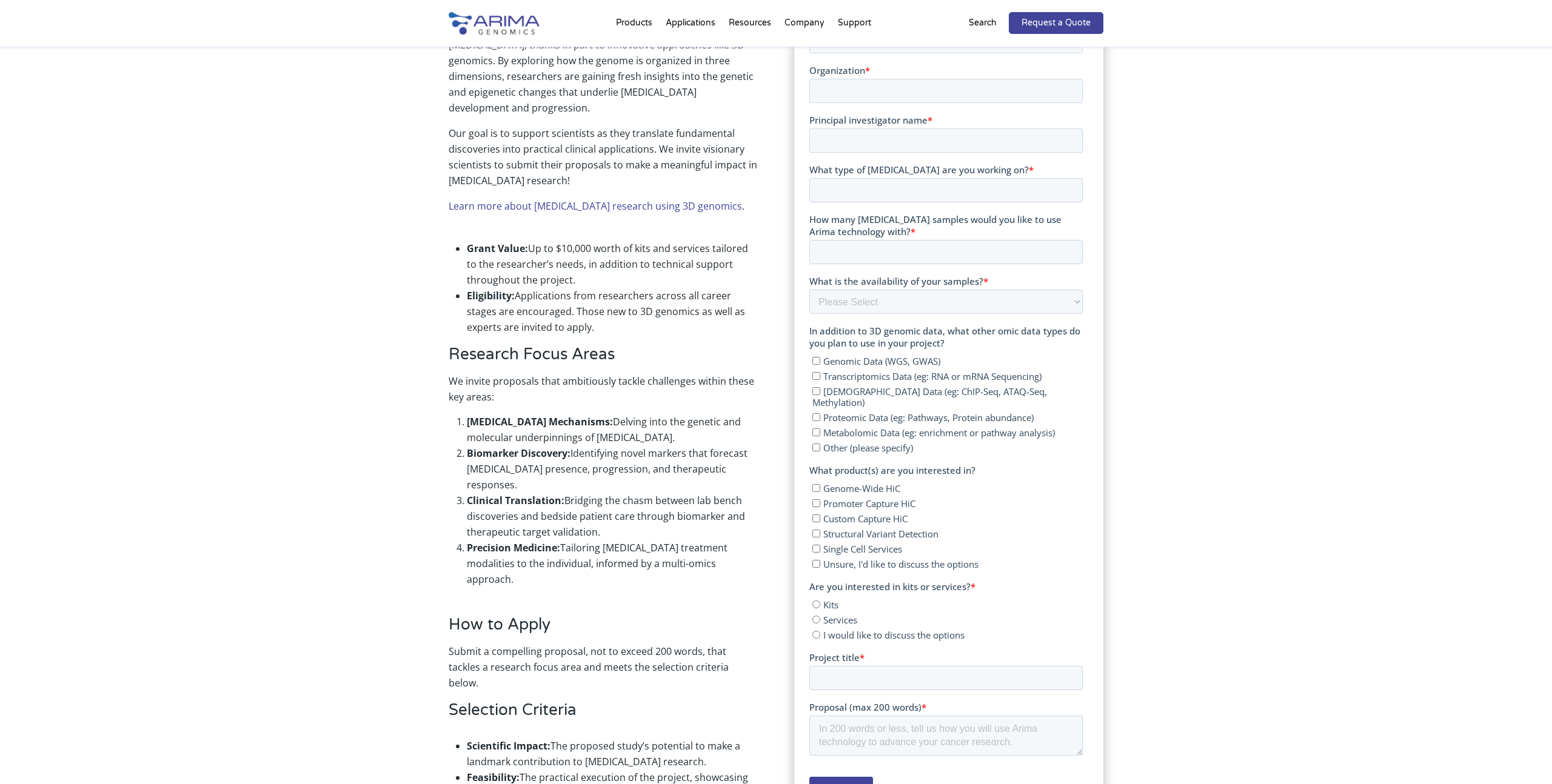 click on "Grant Overview Scientists are making important strides in understanding cancer, thanks in part to innovative approaches like 3D genomics. By exploring how the genome is organized in three dimensions, researchers are gaining fresh insights into the genetic and epigenetic changes that underlie cancer development and progression. Our goal is to support scientists as they translate fundamental discoveries into practical clinical applications. We invite visionary scientists to submit their proposals to make a meaningful impact in cancer research! Learn more about cancer research using 3D genomics . Grant Value:  Up to $10,000 worth of kits and services tailored to the researcher’s needs, in addition to technical support throughout the project. Eligibility:  Applications from researchers across all career stages are encouraged. Those new to 3D genomics as well as experts are invited to apply. Research Focus Areas We invite proposals that ambitiously tackle challenges within these key areas: Cancer Mechanisms:" at bounding box center [776, 447] 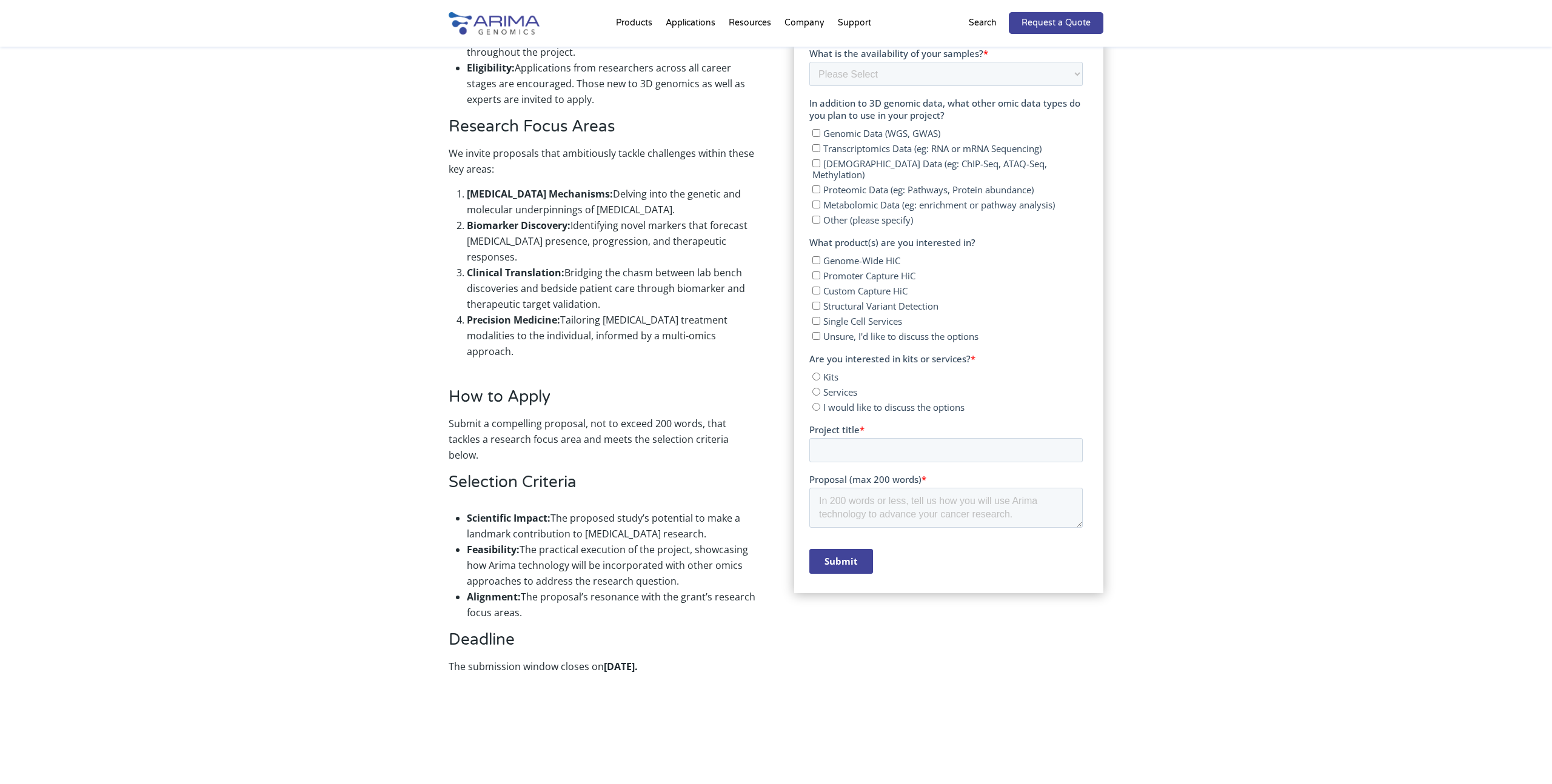 scroll, scrollTop: 571, scrollLeft: 0, axis: vertical 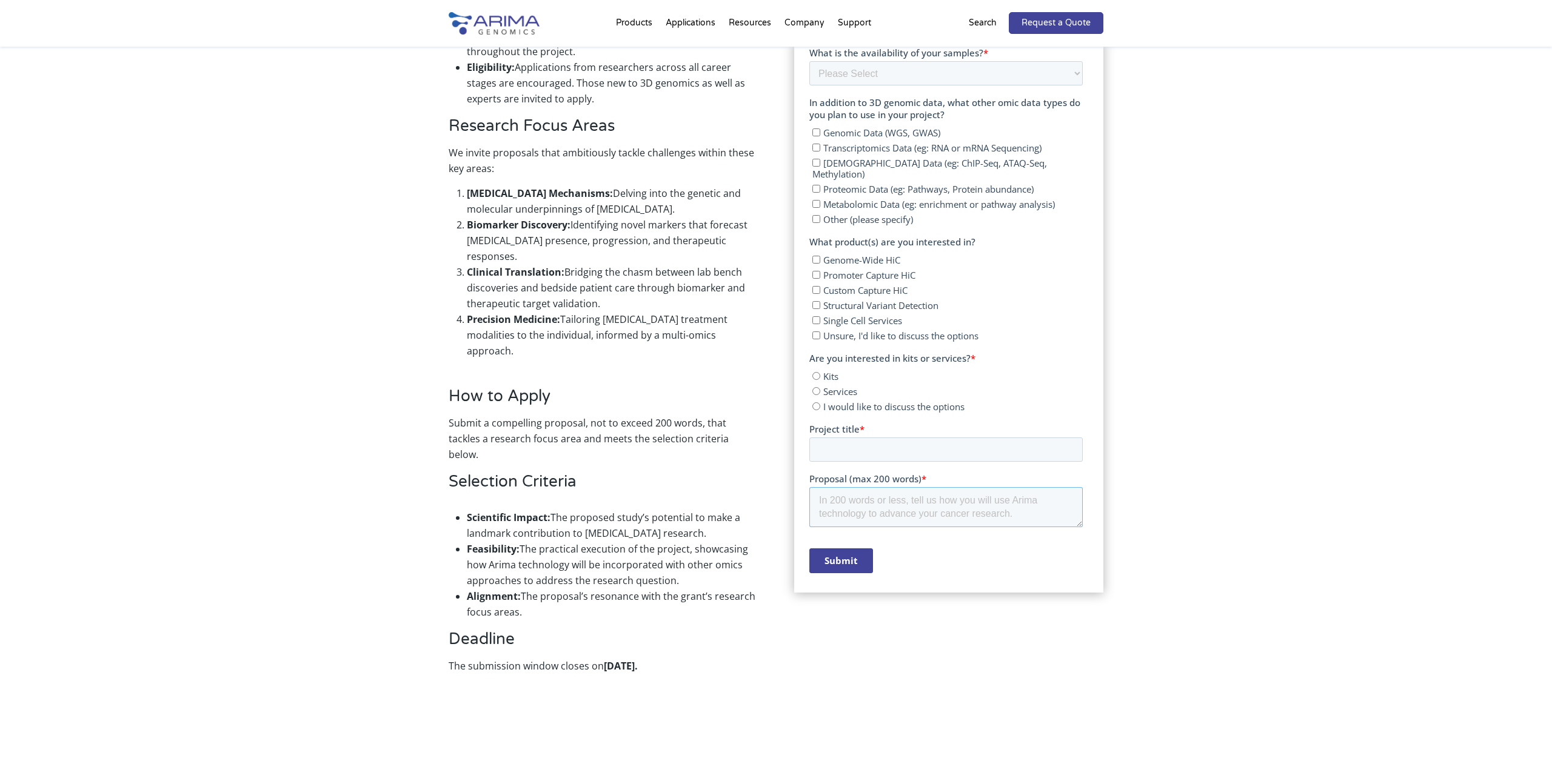 click on "Proposal (max 200 words) *" at bounding box center (945, 507) 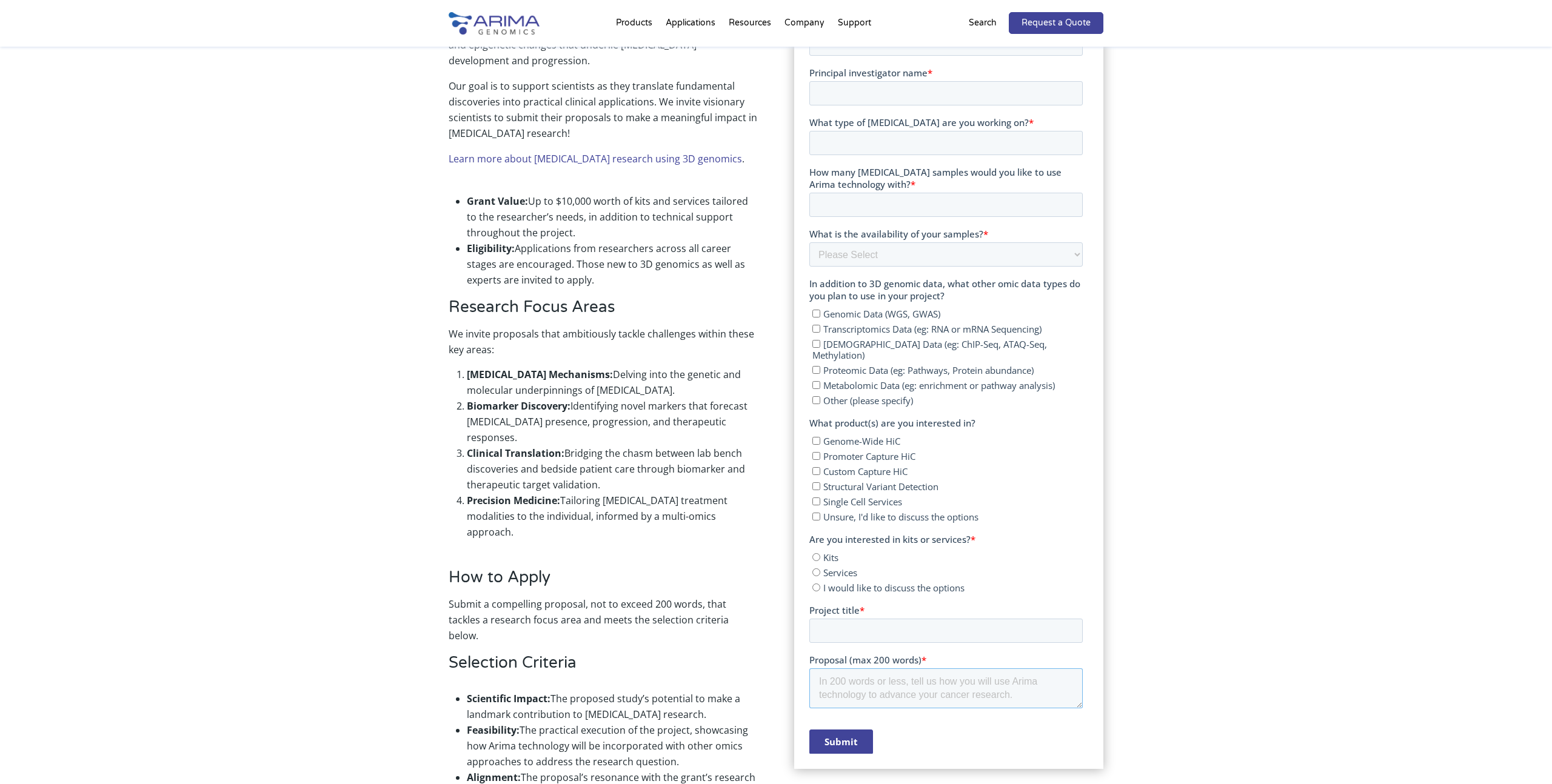 scroll, scrollTop: 387, scrollLeft: 0, axis: vertical 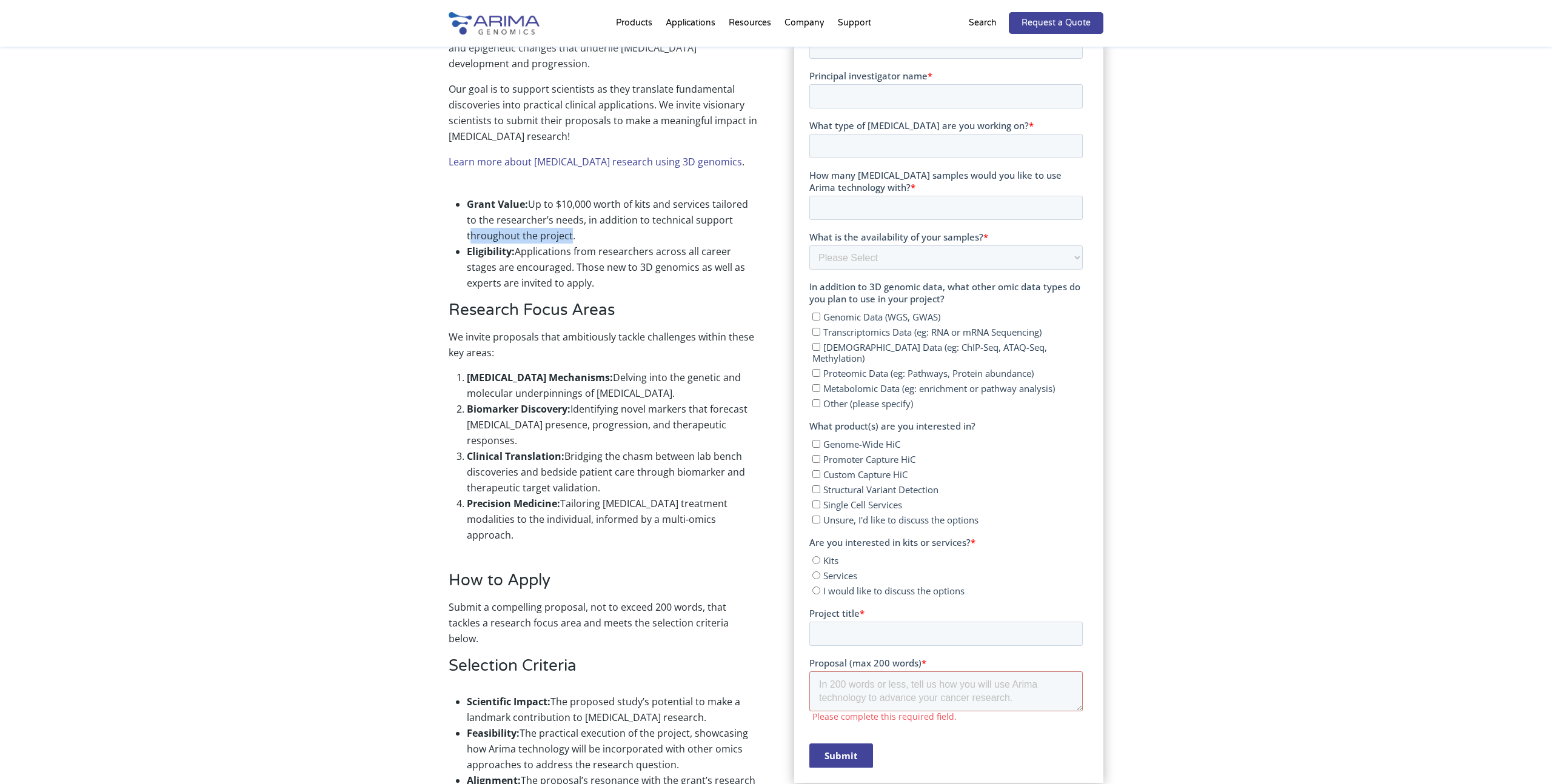 drag, startPoint x: 457, startPoint y: 240, endPoint x: 570, endPoint y: 240, distance: 113 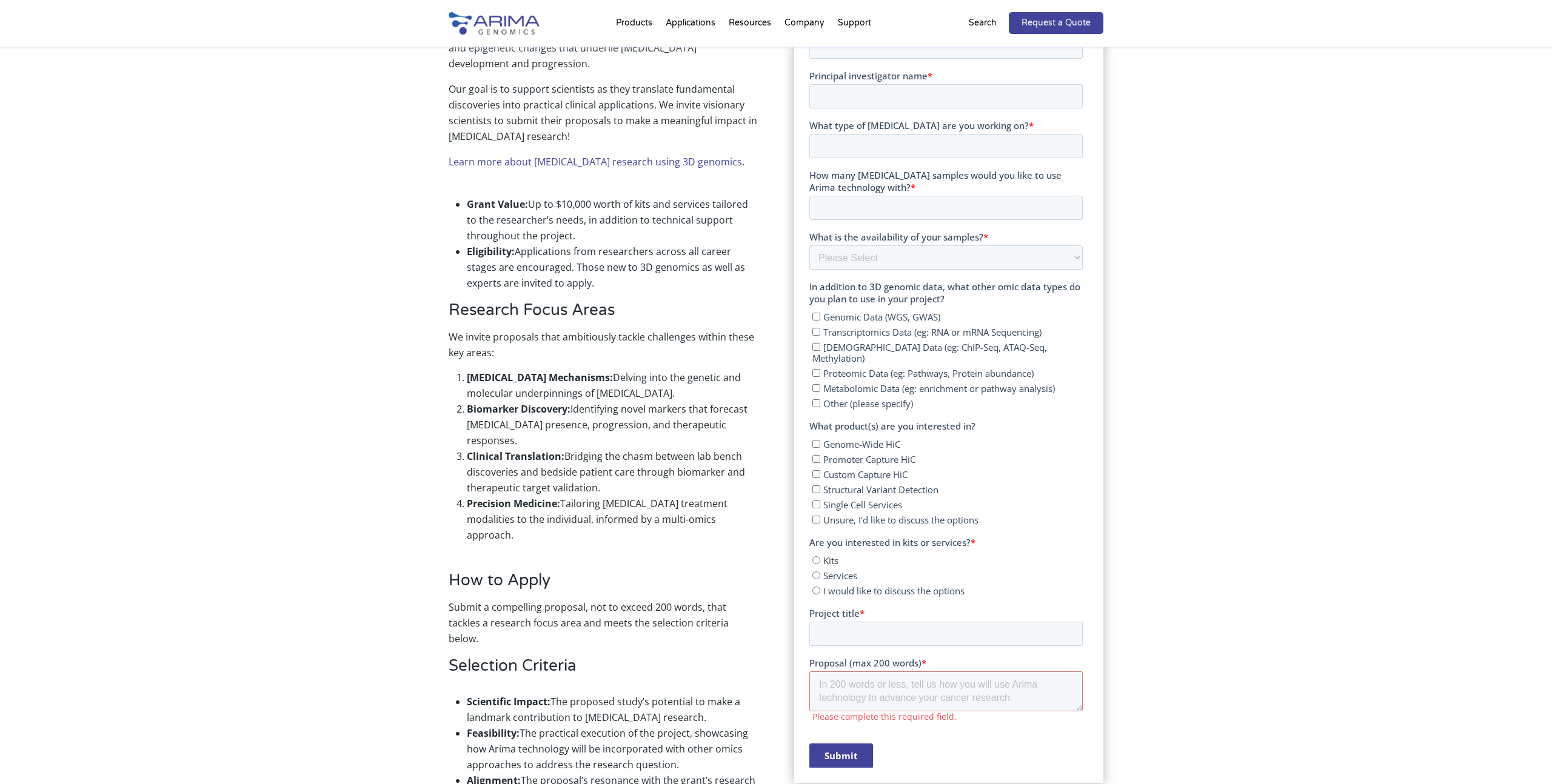 click on "Grant Value:  Up to $10,000 worth of kits and services tailored to the researcher’s needs, in addition to technical support throughout the project." at bounding box center [612, 220] 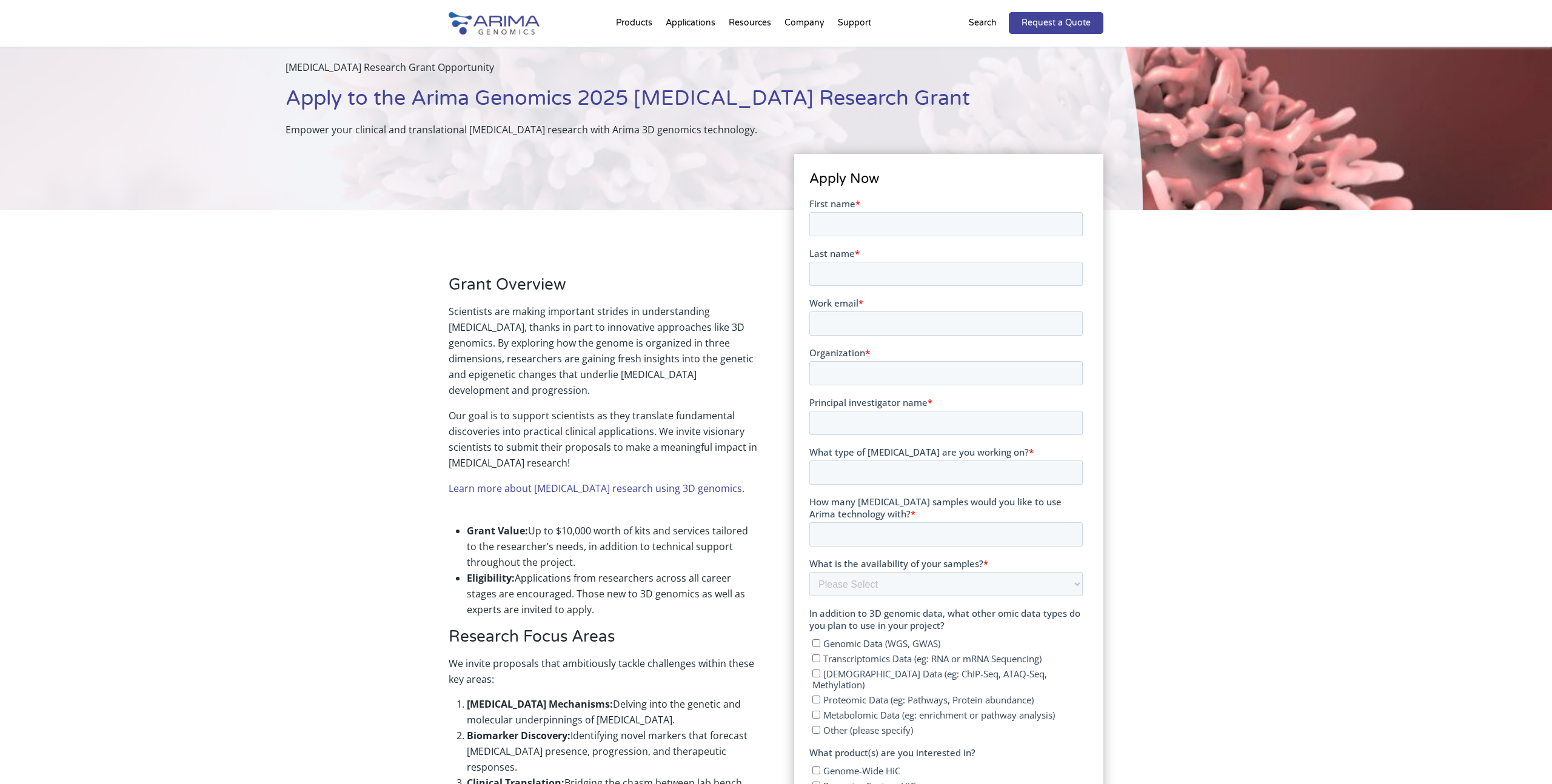 scroll, scrollTop: 73, scrollLeft: 0, axis: vertical 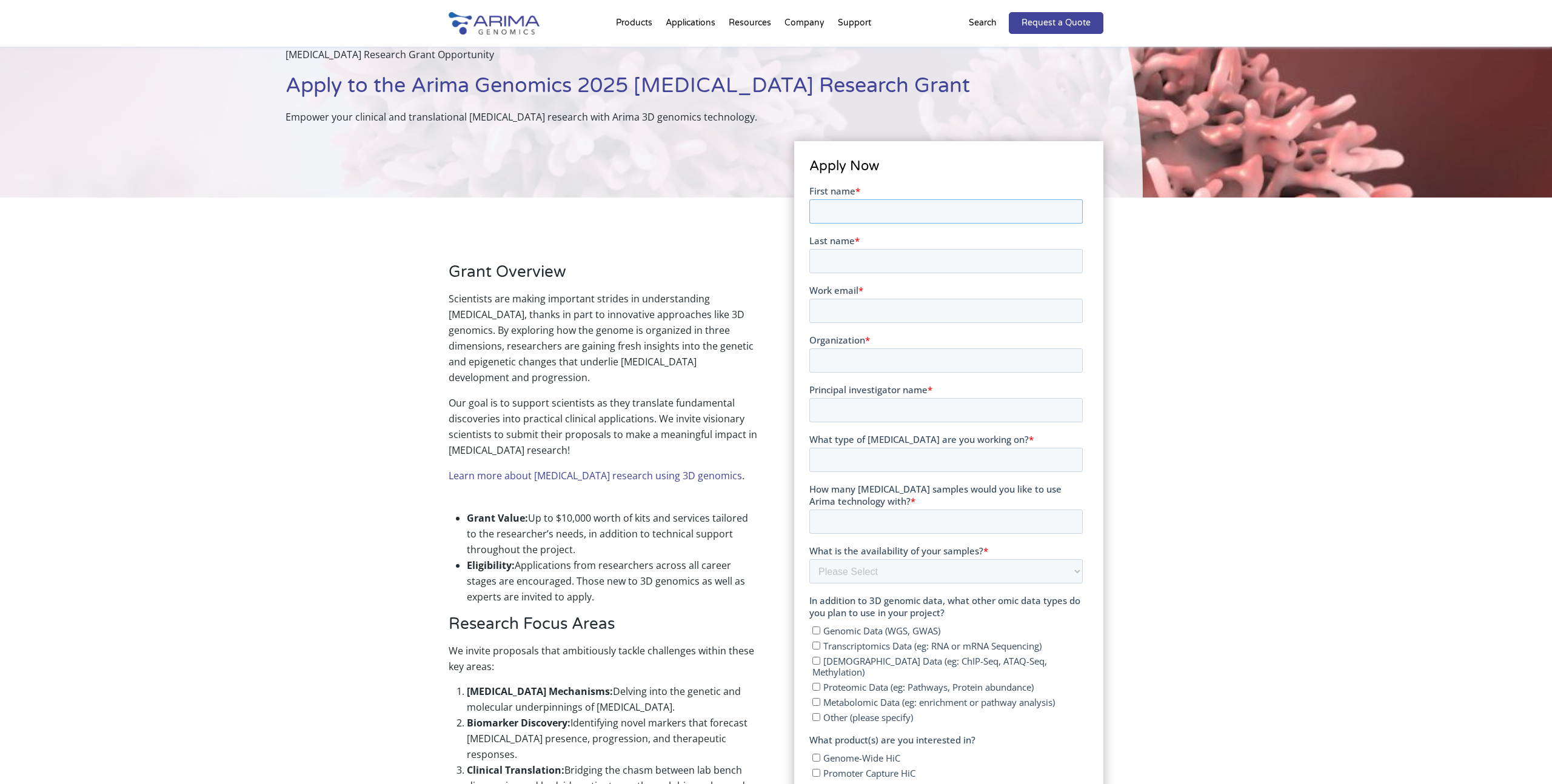 click on "First name *" at bounding box center [945, 211] 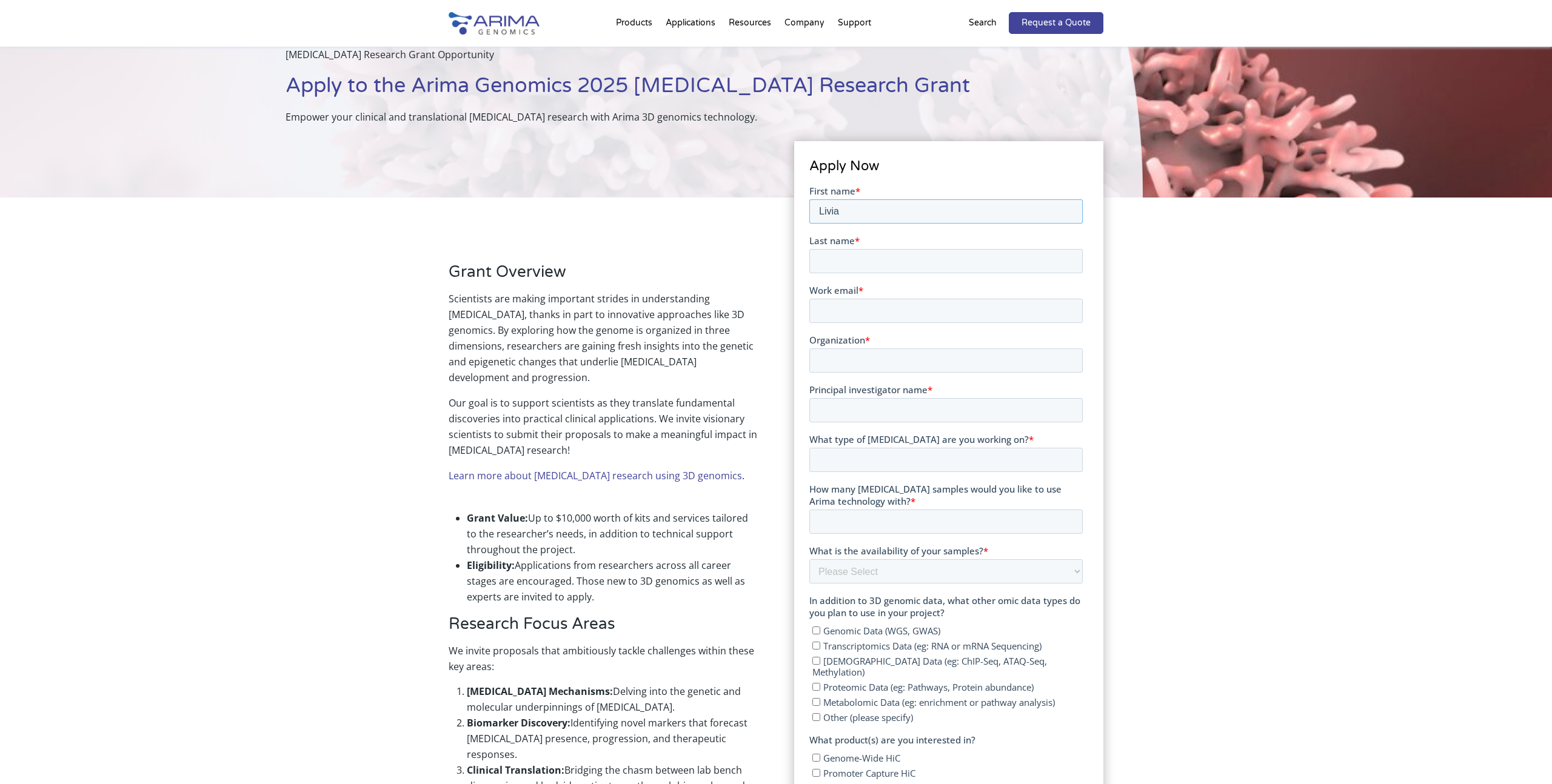 type on "Livia" 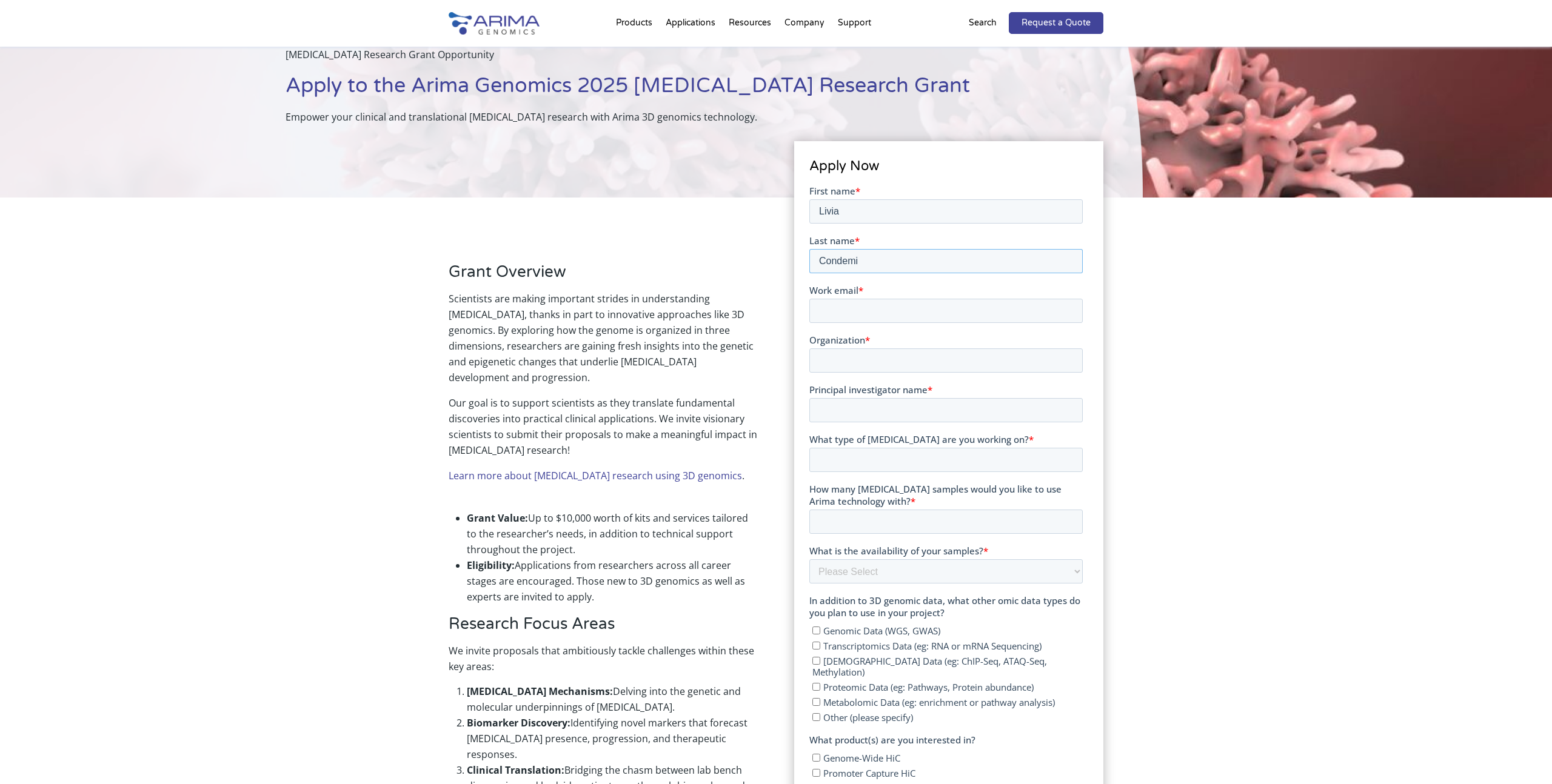 type on "Condemi" 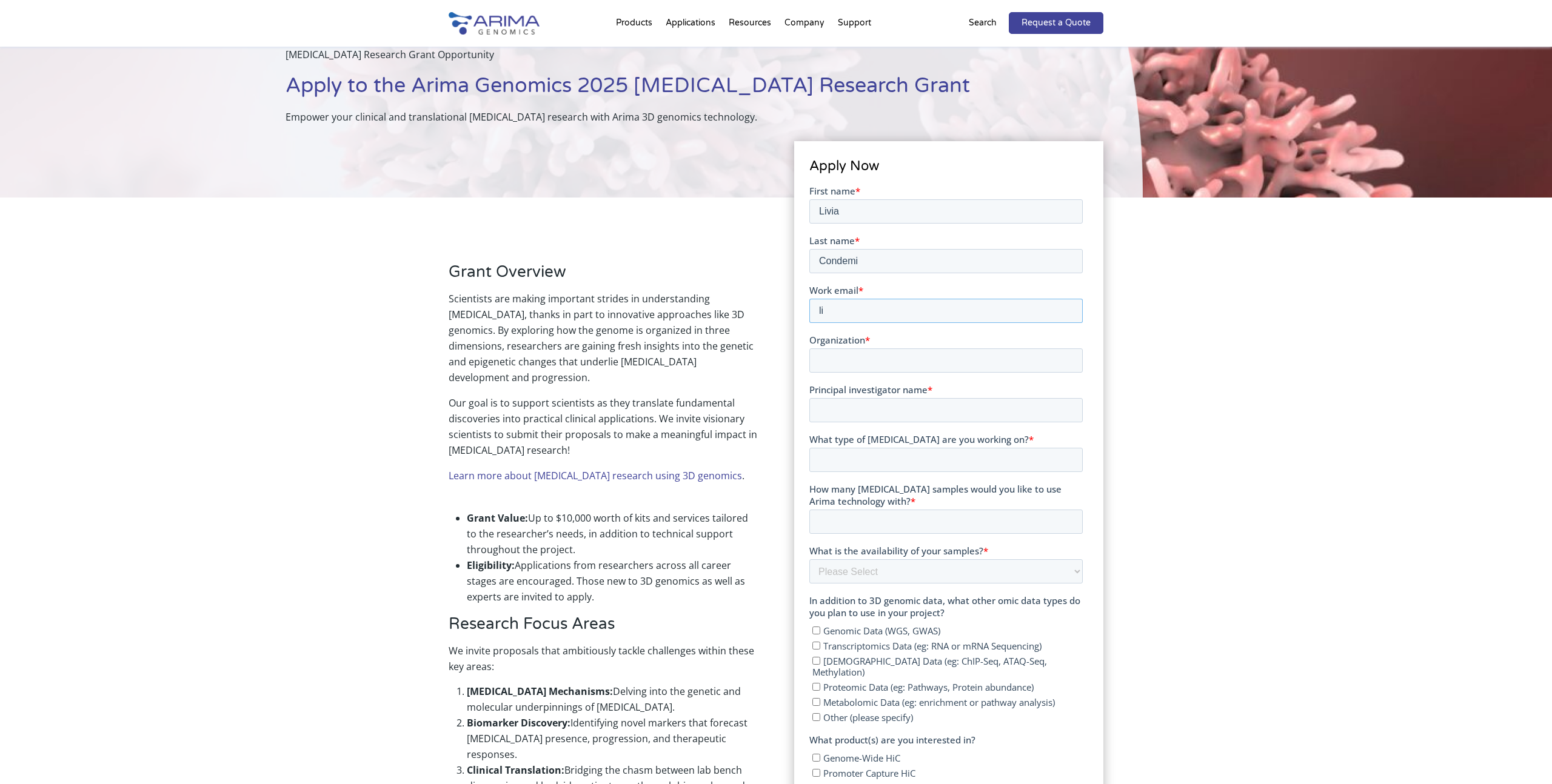 type on "livia.condemi@unito.it" 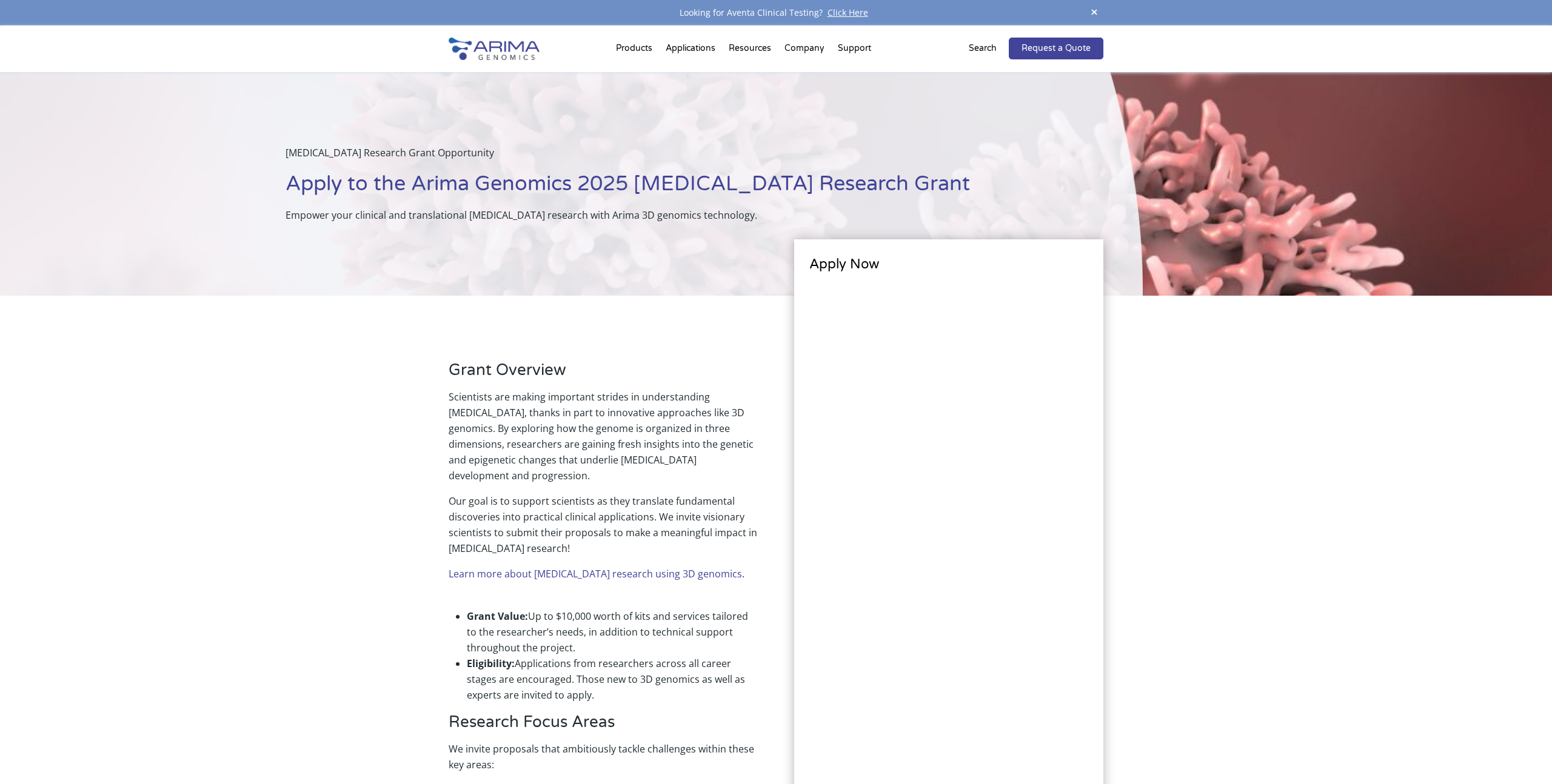 scroll, scrollTop: 0, scrollLeft: 0, axis: both 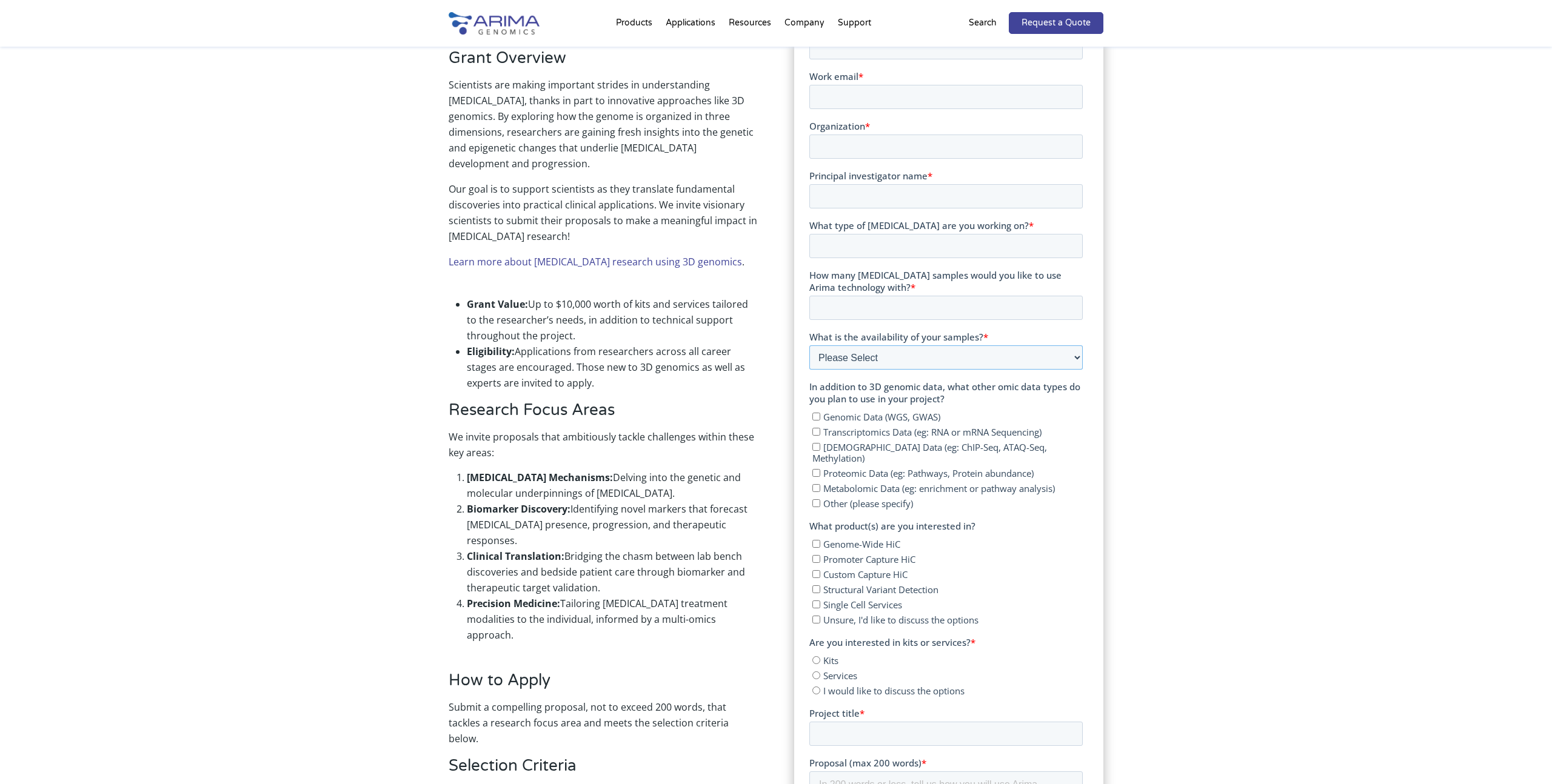 click on "Please Select Currently ready for use Will be ready [DATE] Will take longer than 2 months to acquire" at bounding box center [945, 357] 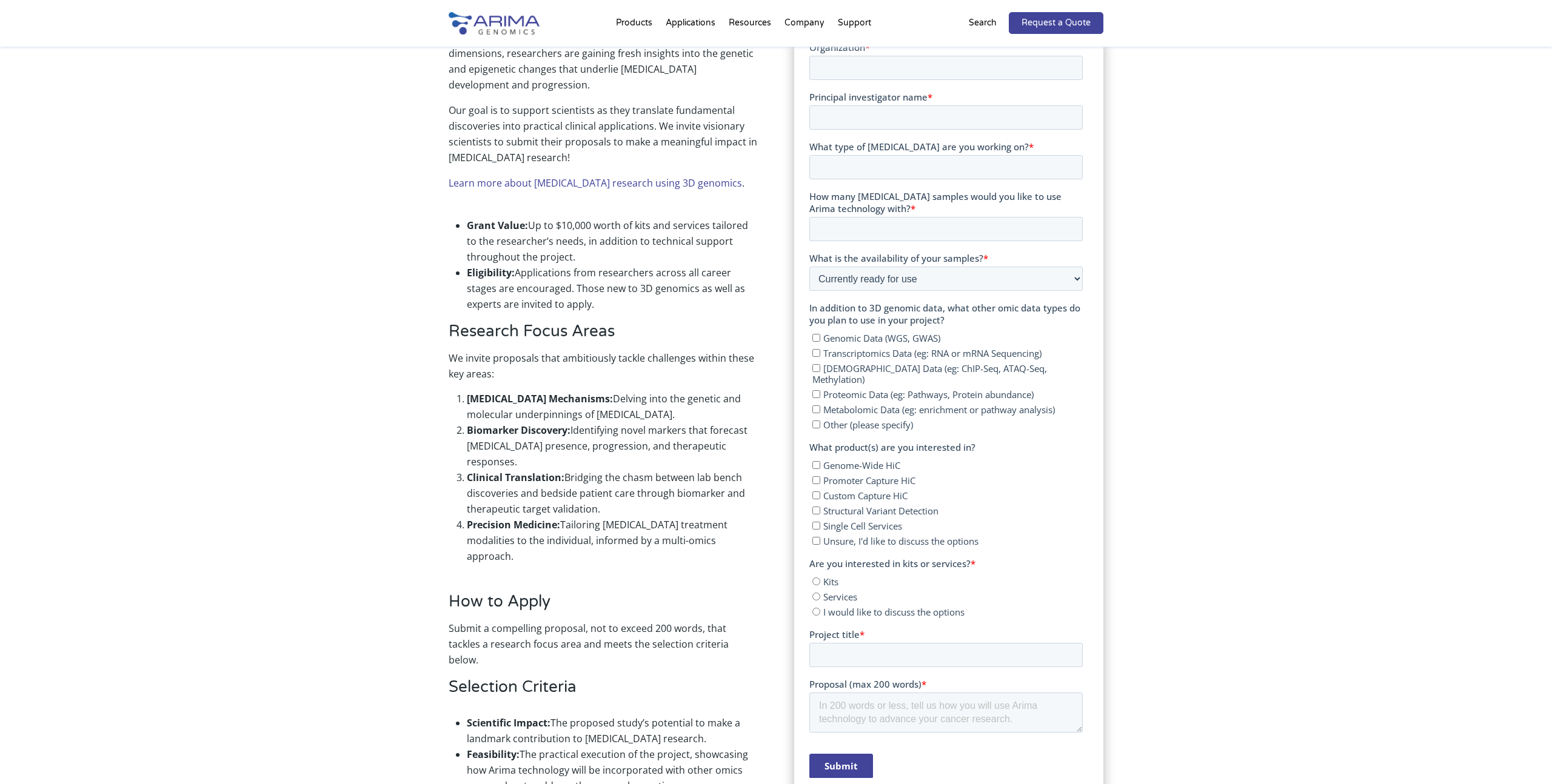 scroll, scrollTop: 390, scrollLeft: 0, axis: vertical 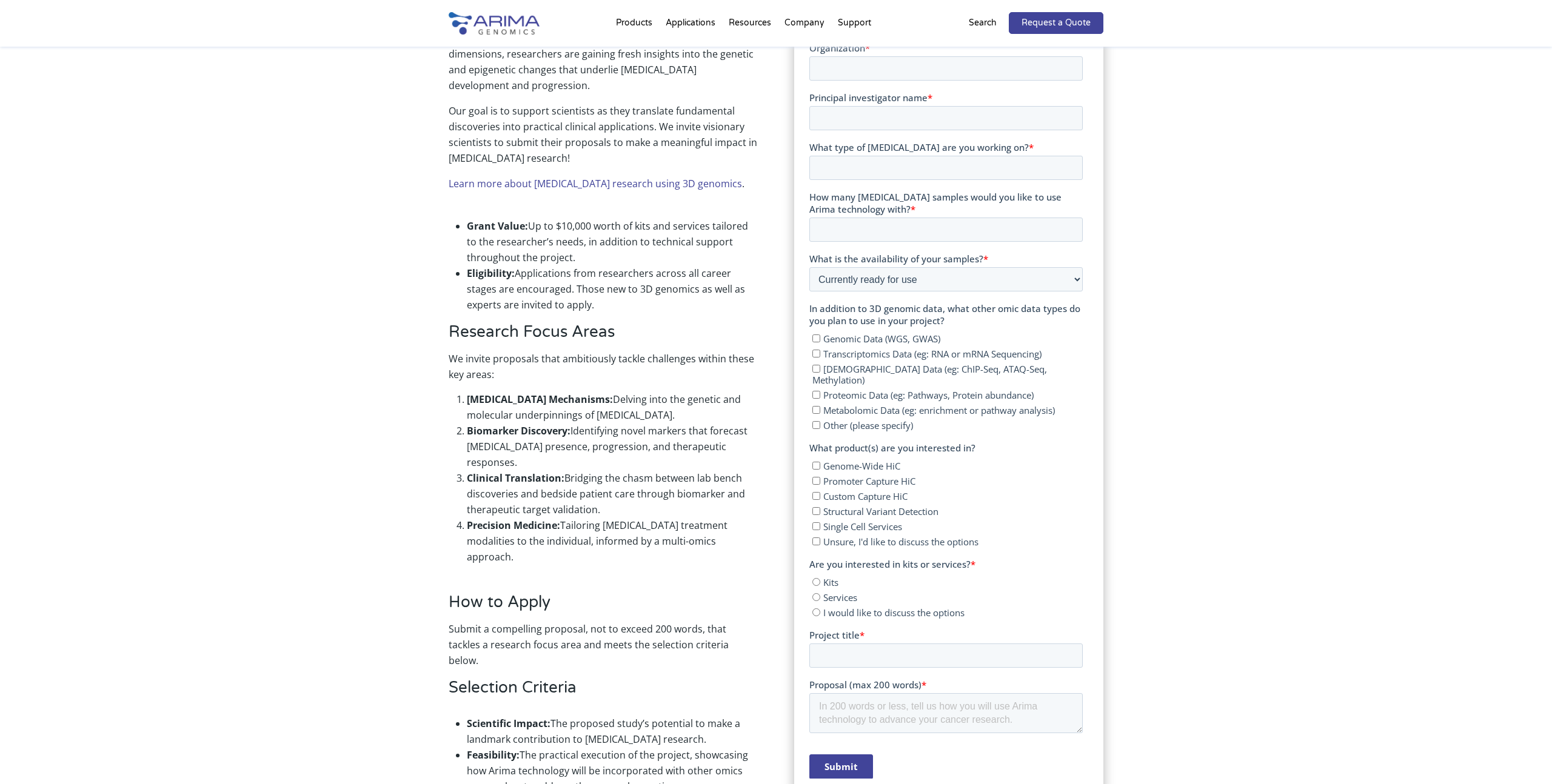 click on "Transcriptomics Data (eg: RNA or mRNA Sequencing)" at bounding box center [815, 353] 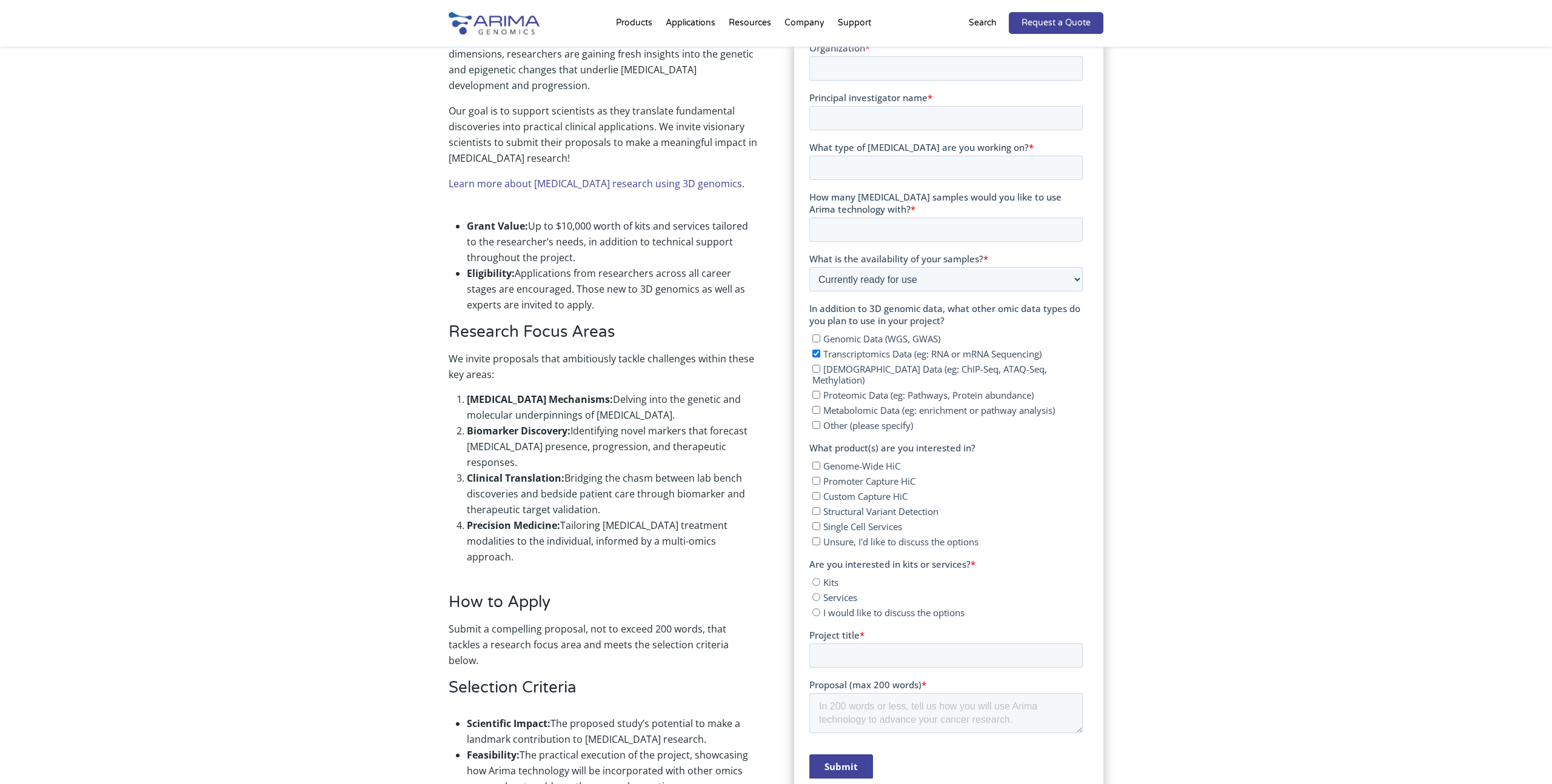 checkbox on "true" 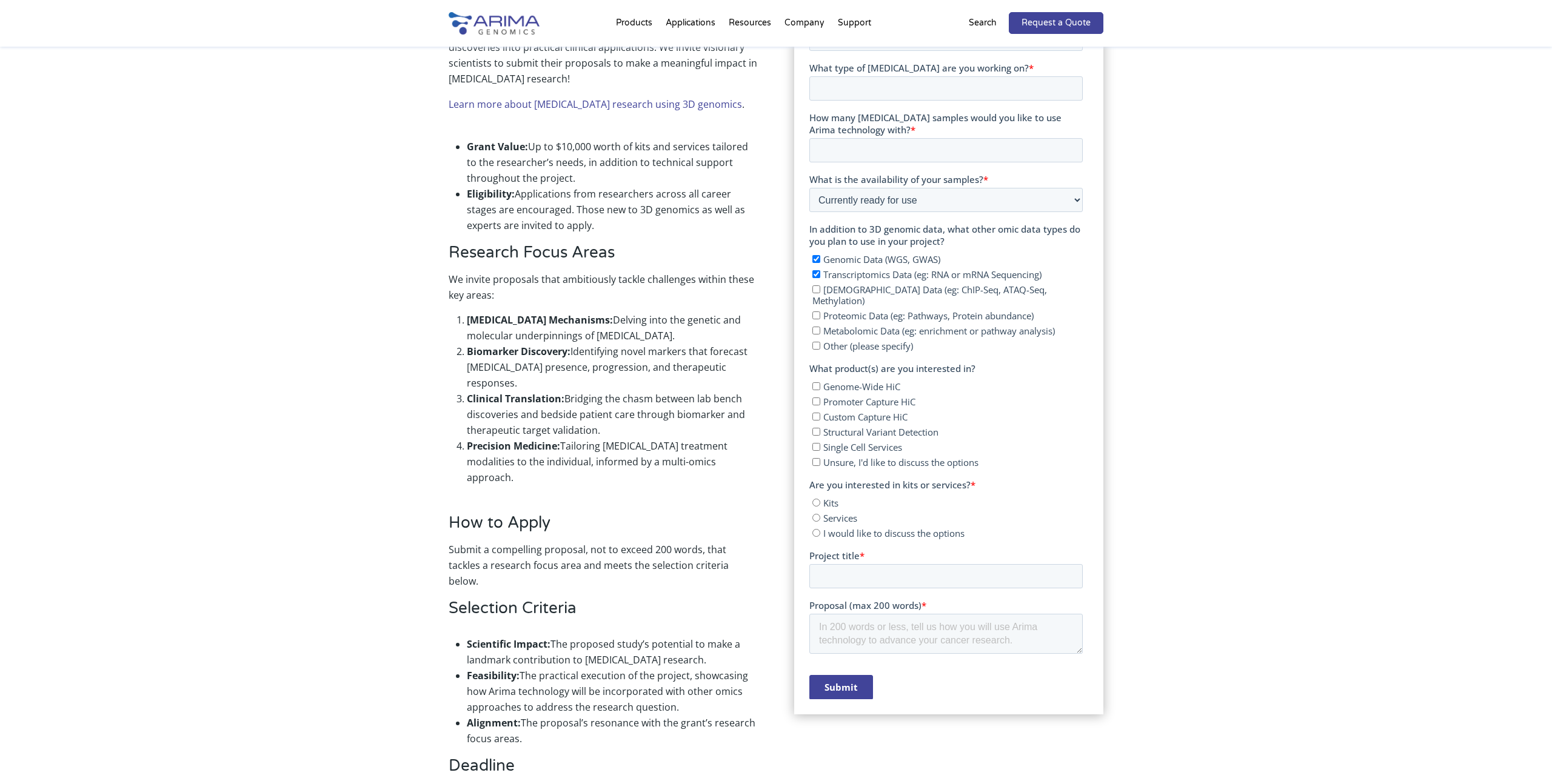 scroll, scrollTop: 471, scrollLeft: 0, axis: vertical 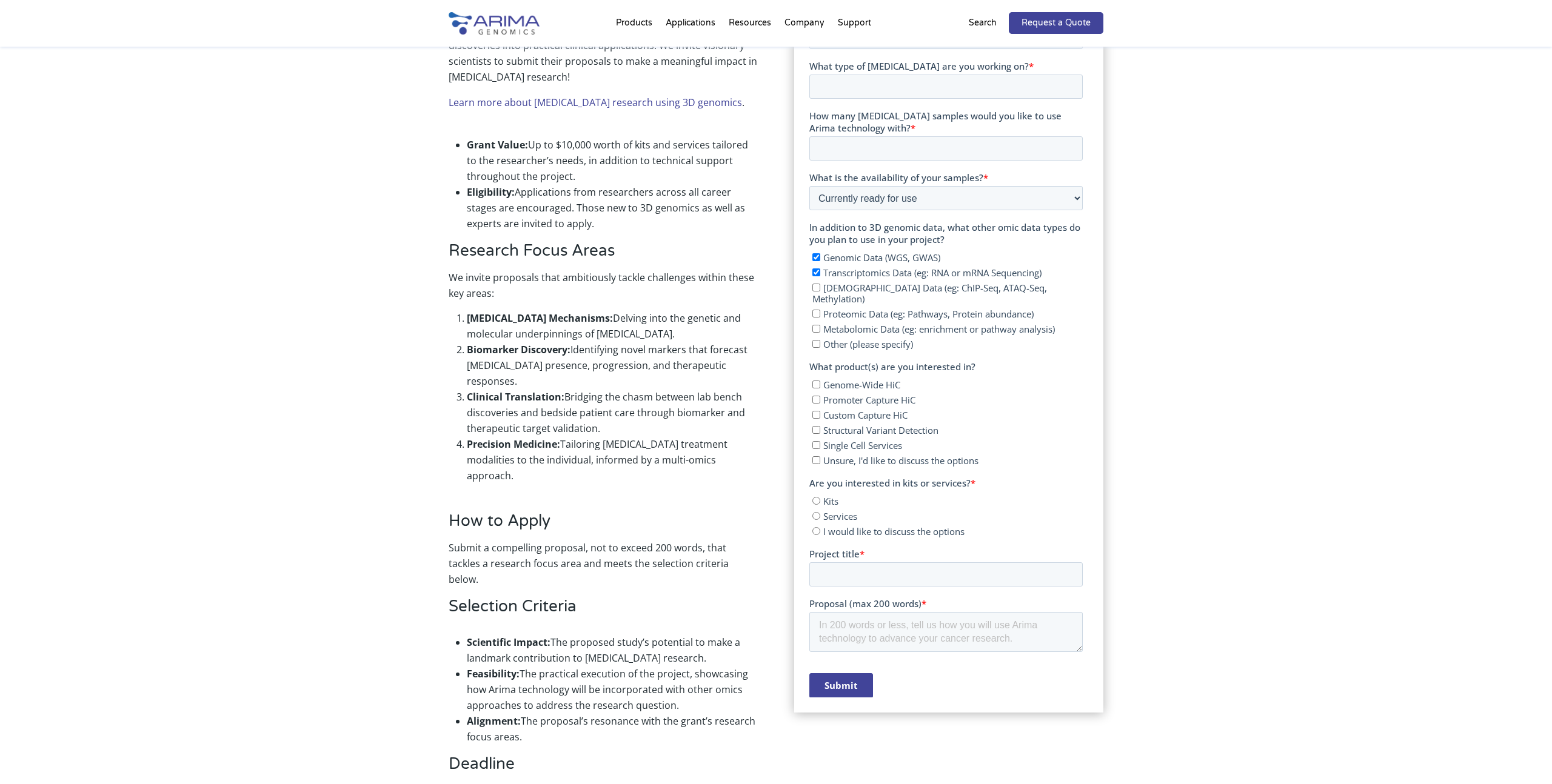 click on "Genome-Wide HiC" at bounding box center [815, 384] 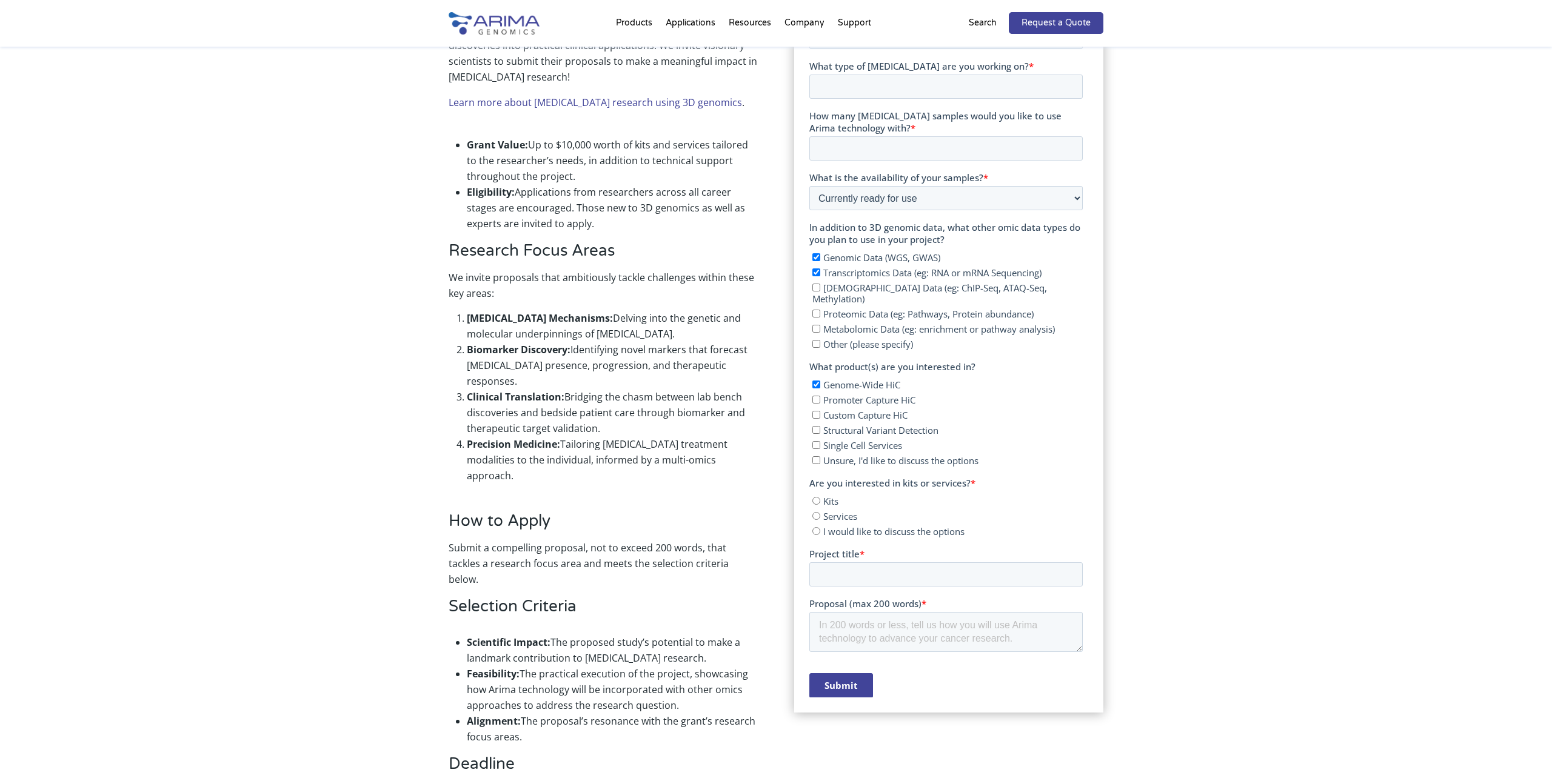 checkbox on "true" 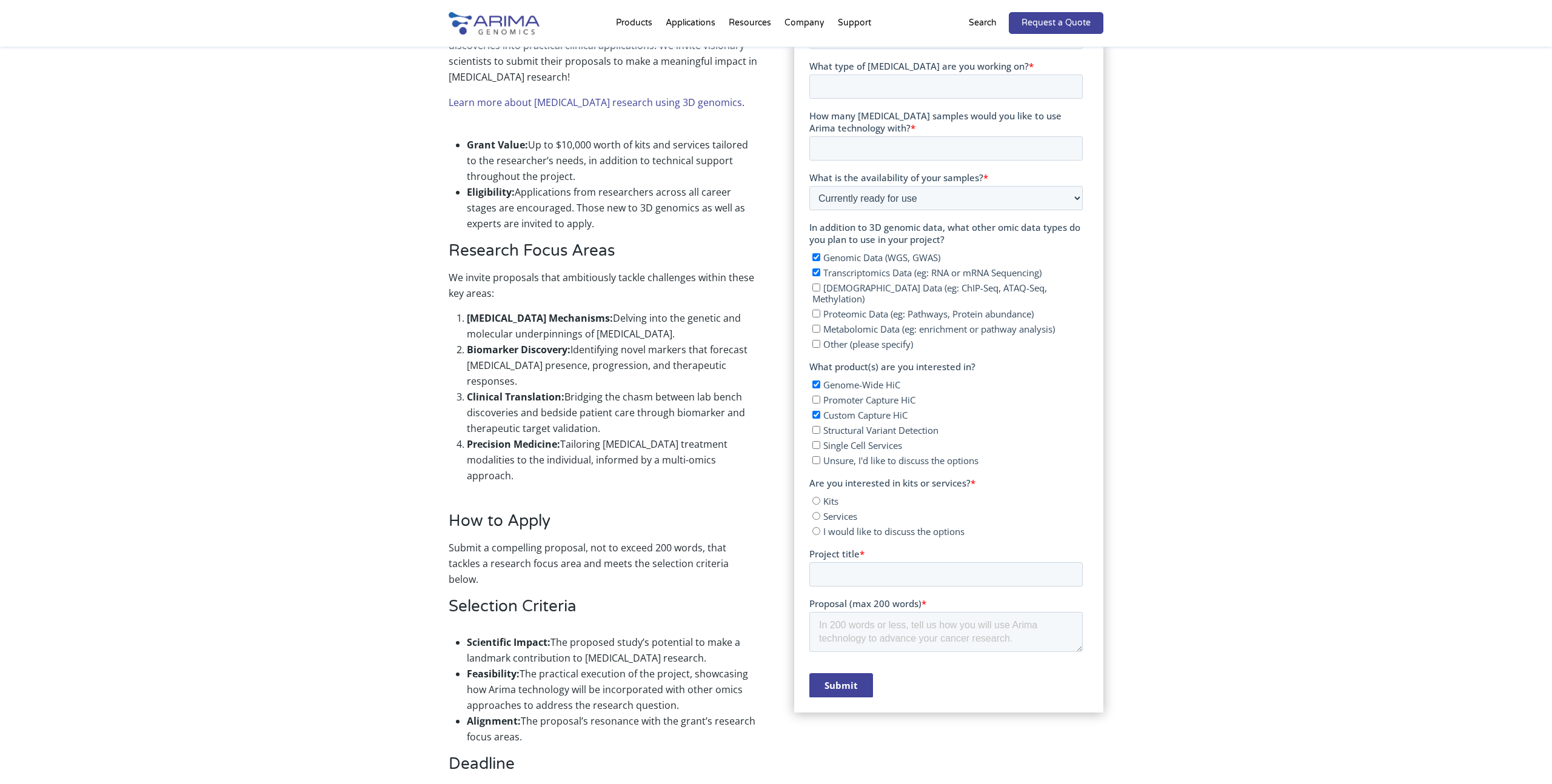 checkbox on "true" 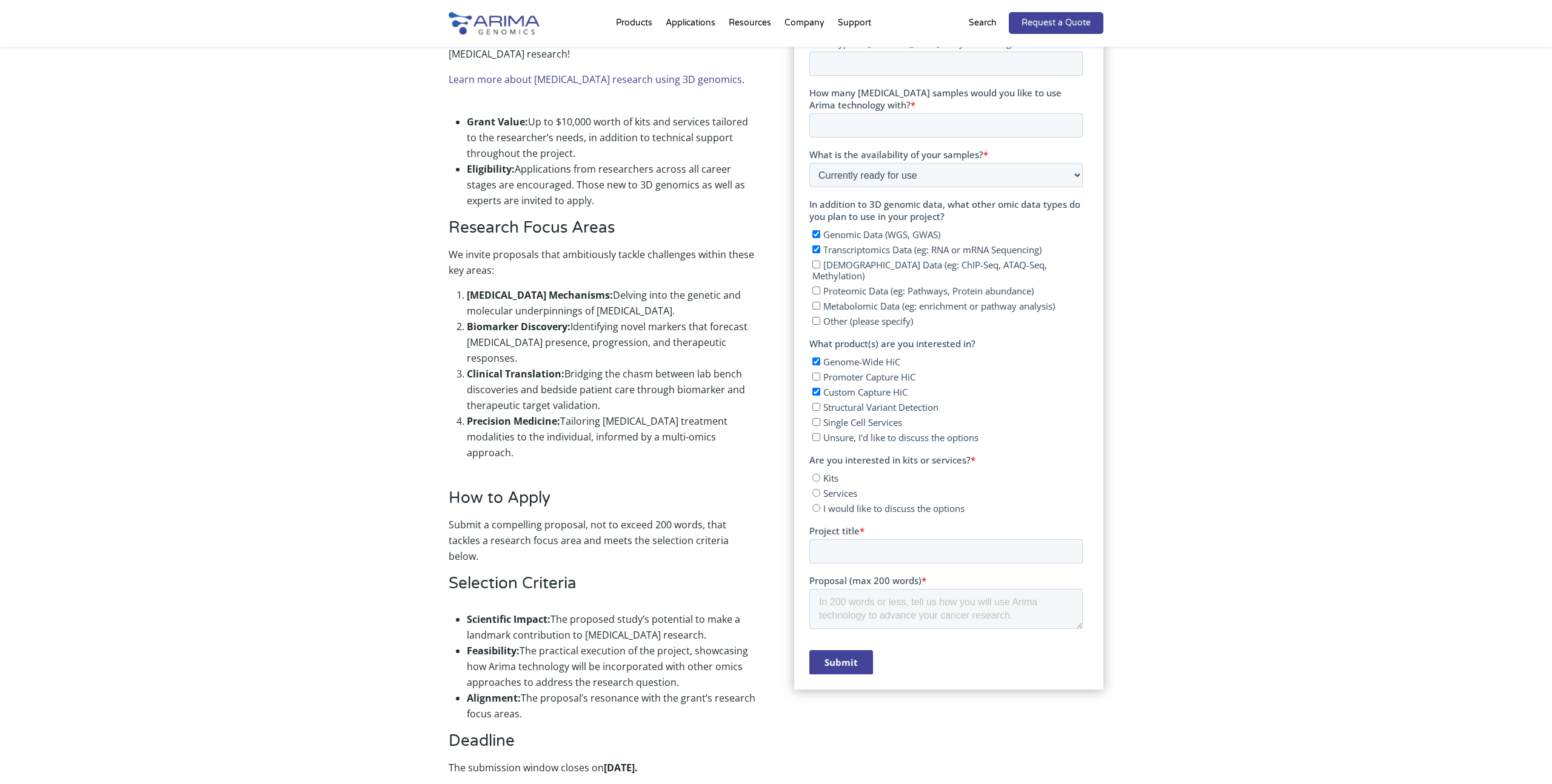 scroll, scrollTop: 496, scrollLeft: 0, axis: vertical 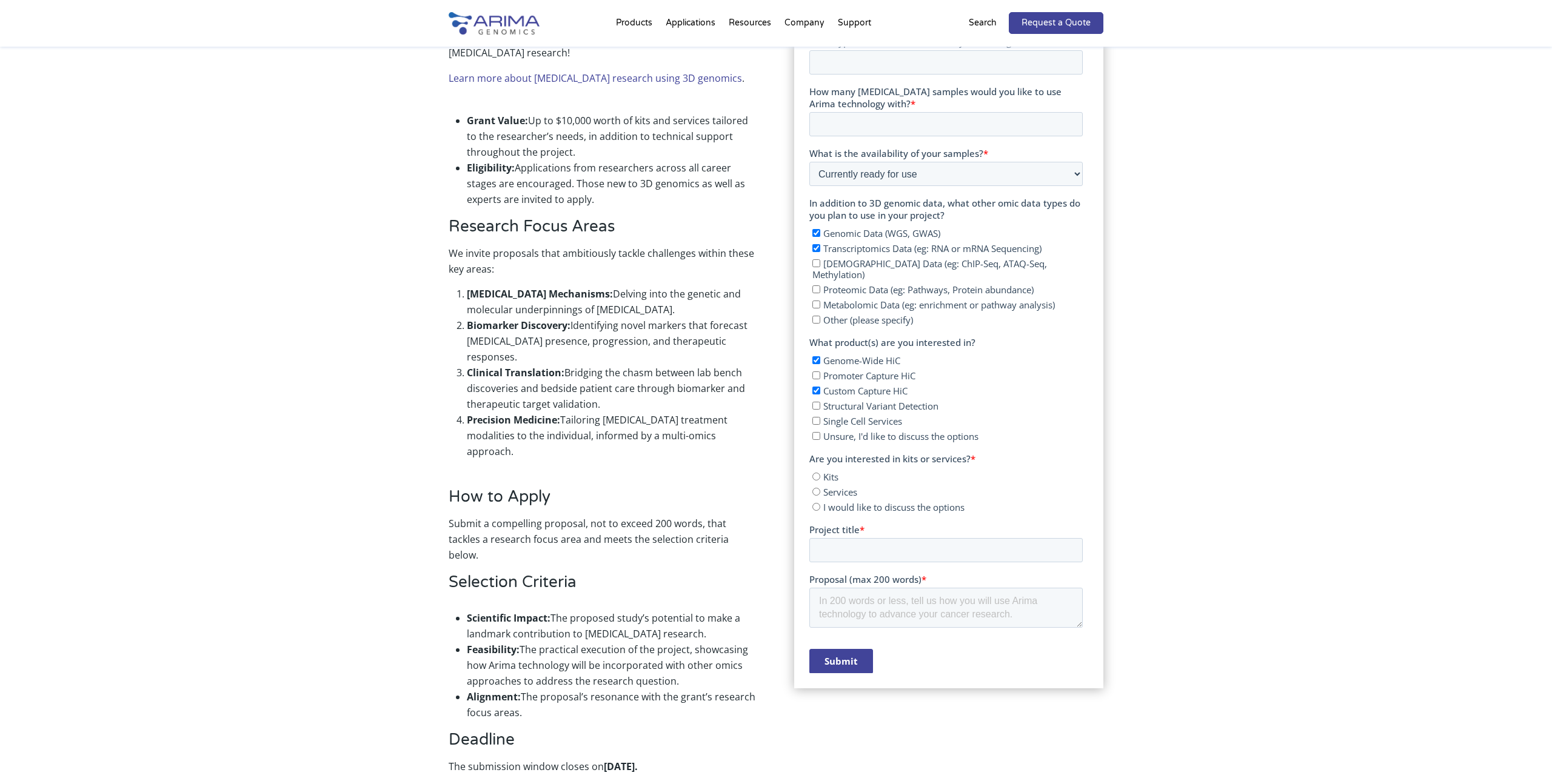 click on "Kits" at bounding box center (830, 477) 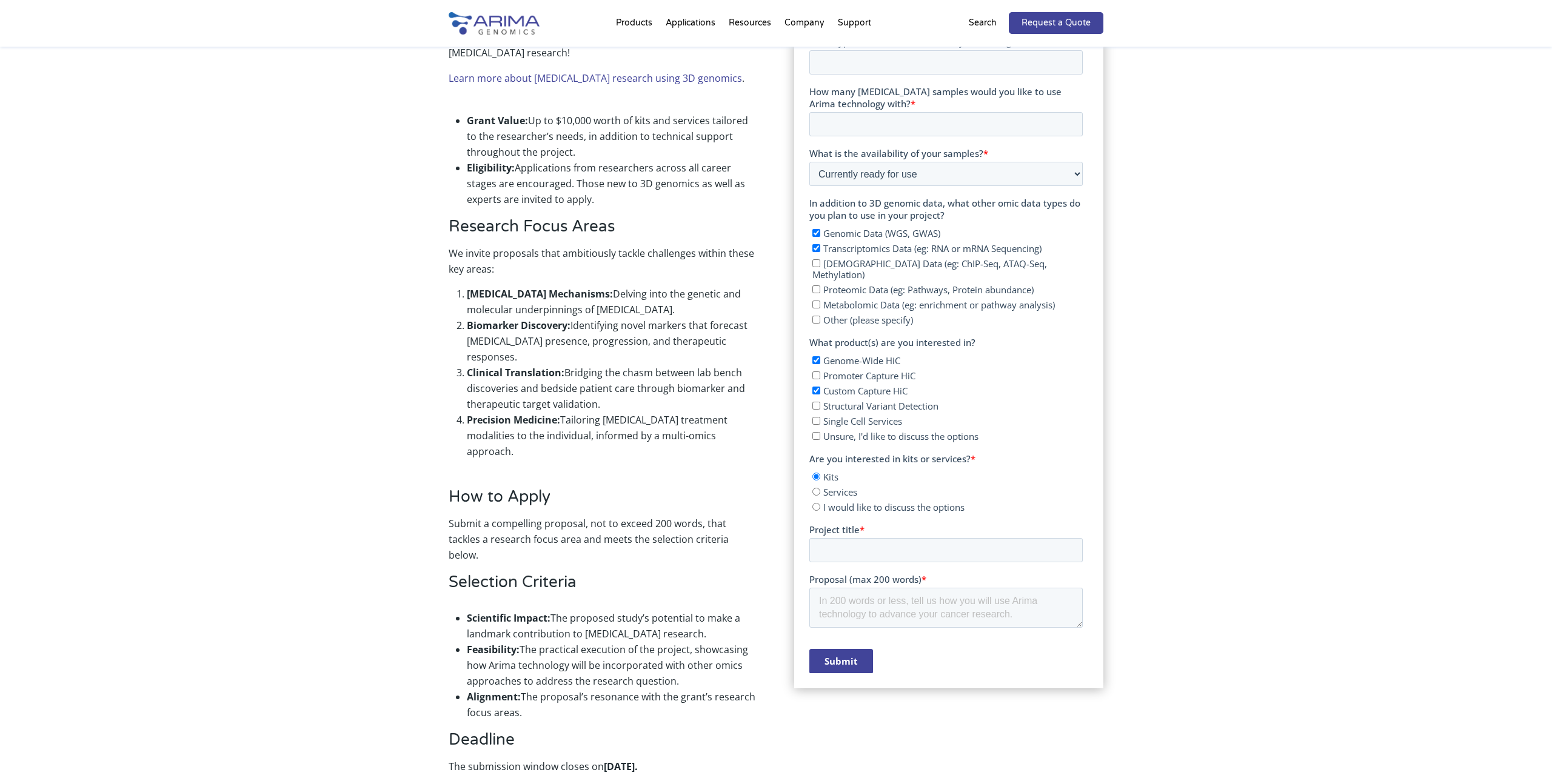 click on "I would like to discuss the options" at bounding box center (893, 507) 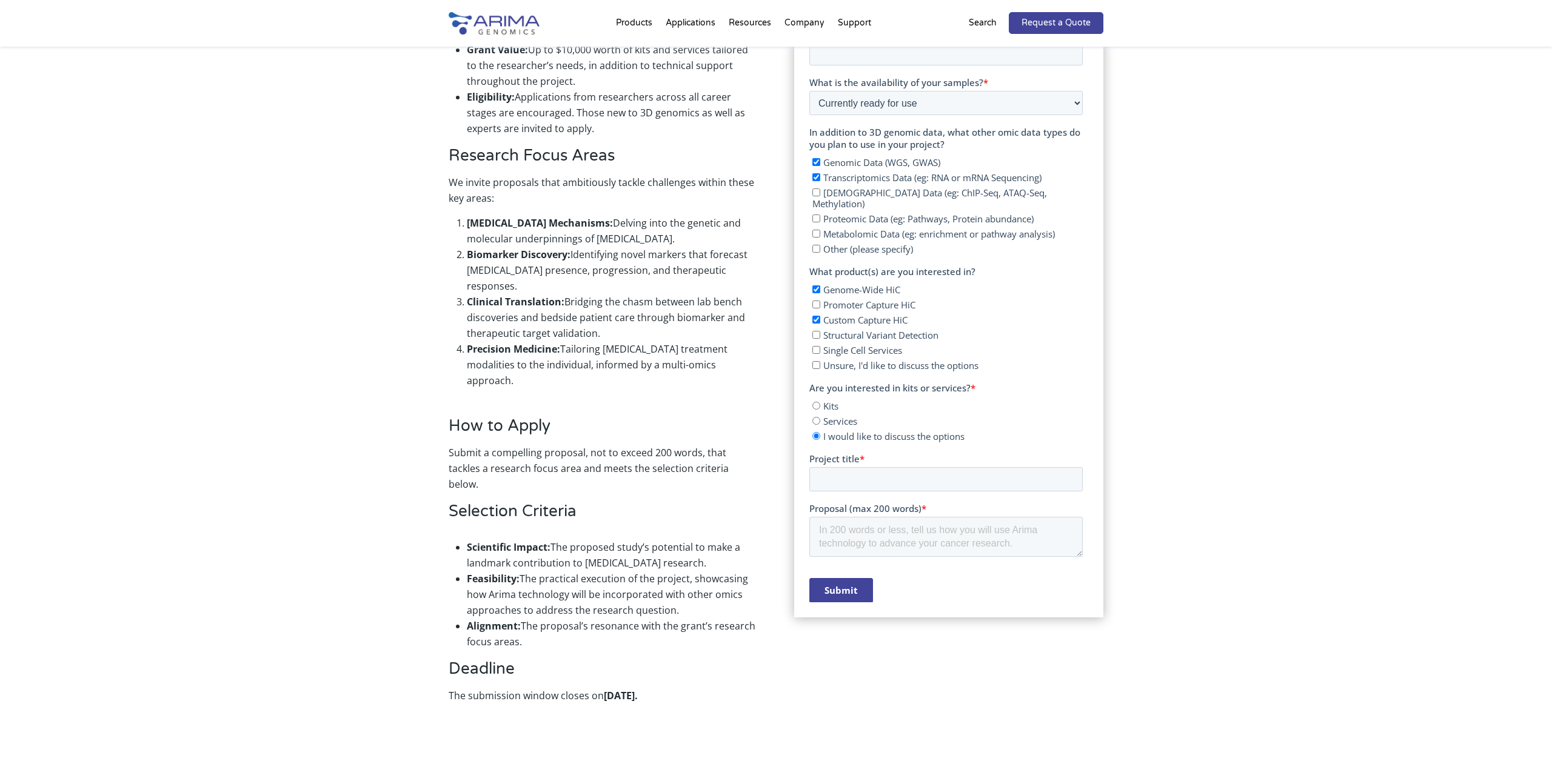 scroll, scrollTop: 0, scrollLeft: 0, axis: both 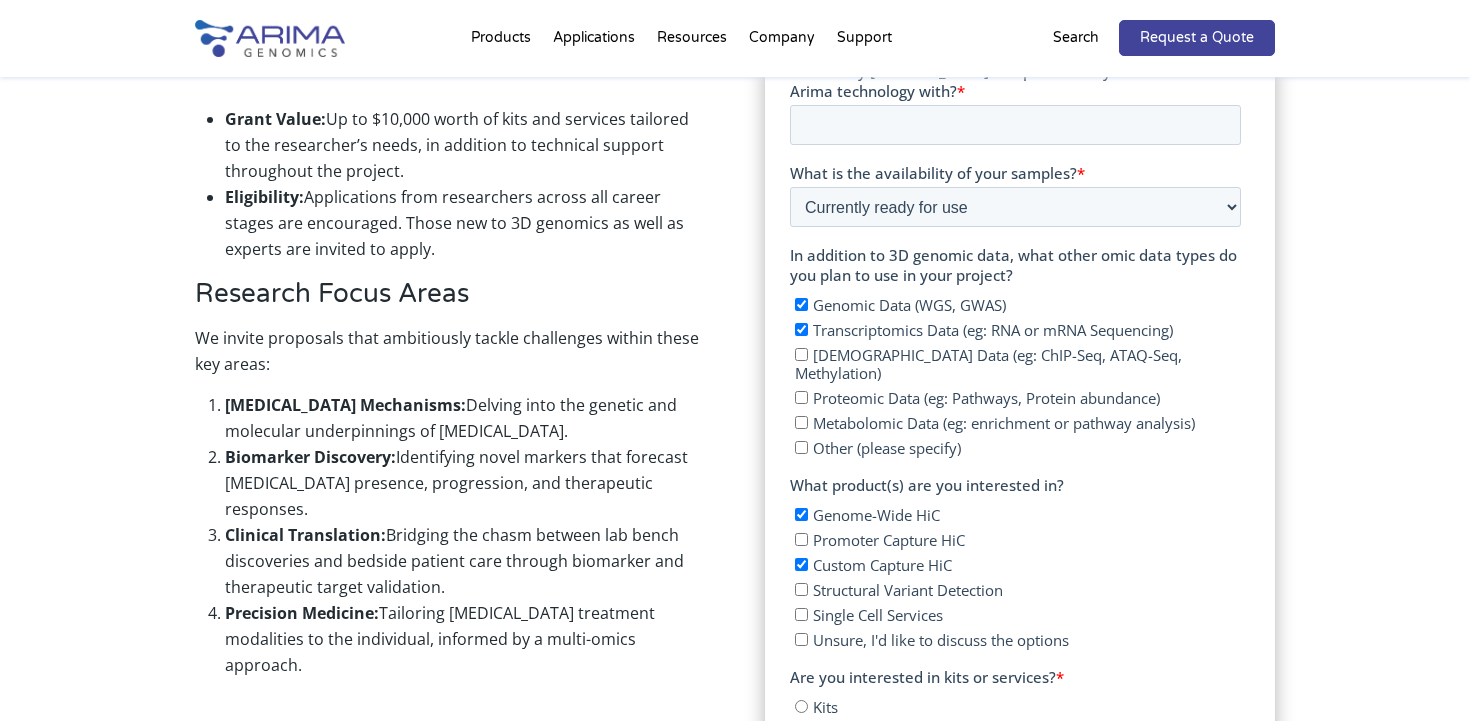 drag, startPoint x: 1572, startPoint y: -204, endPoint x: 1037, endPoint y: 273, distance: 716.76636 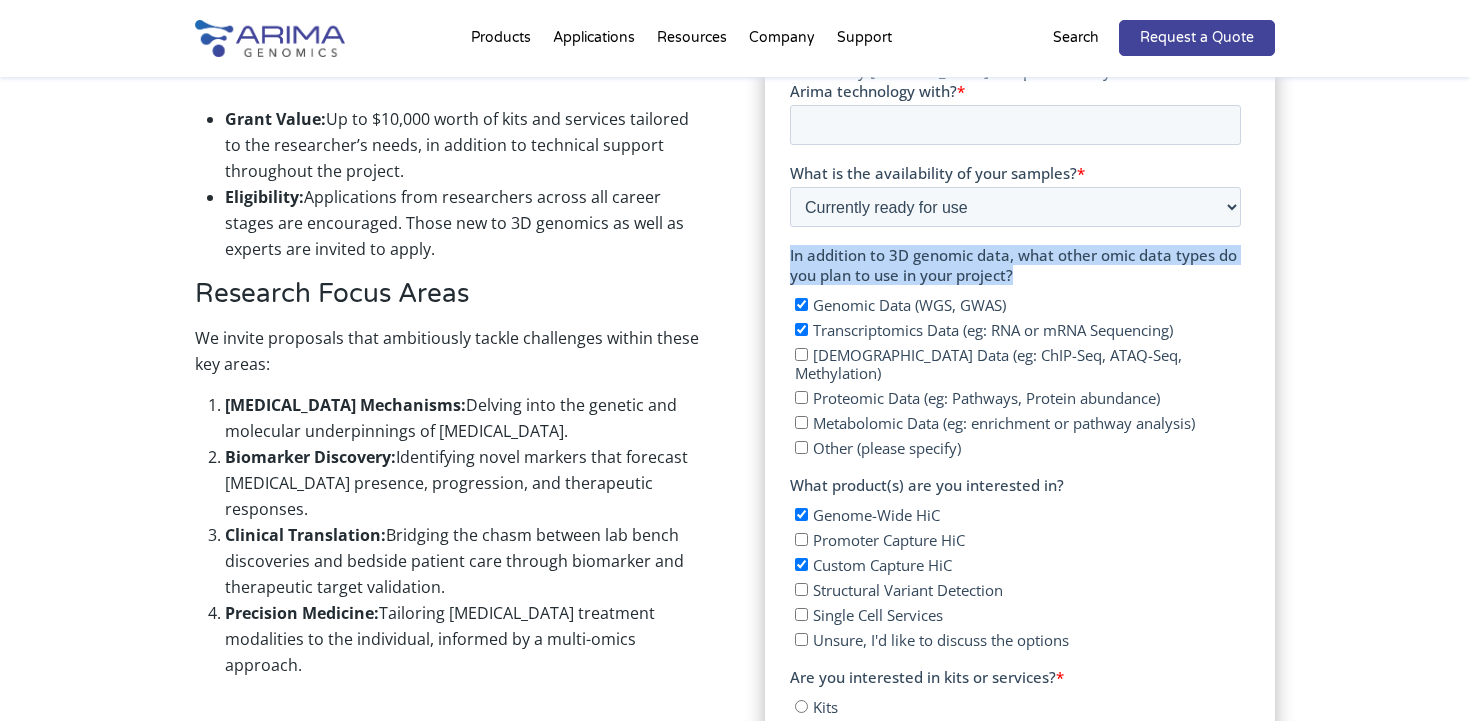 drag, startPoint x: 1026, startPoint y: 275, endPoint x: 1569, endPoint y: -207, distance: 726.0668 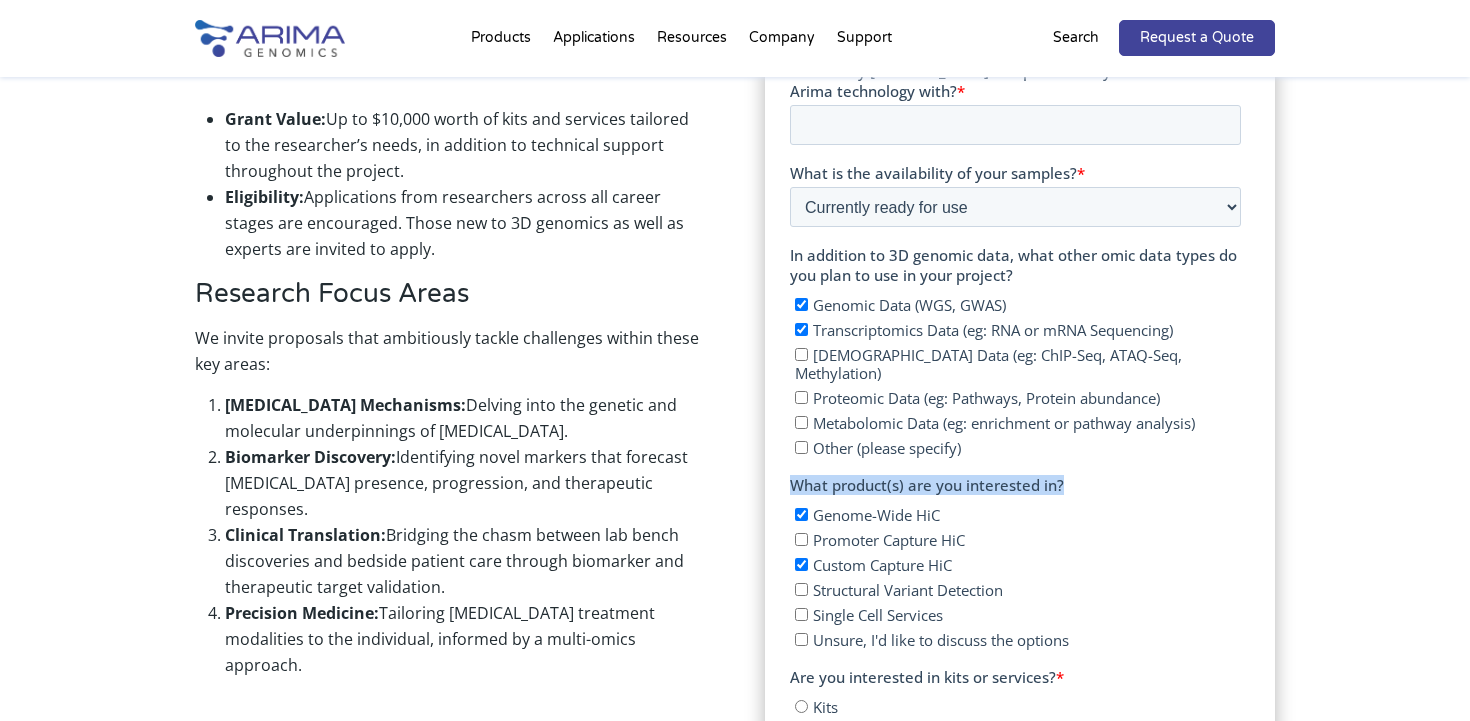 drag, startPoint x: 1089, startPoint y: 464, endPoint x: 1520, endPoint y: 11, distance: 625.27594 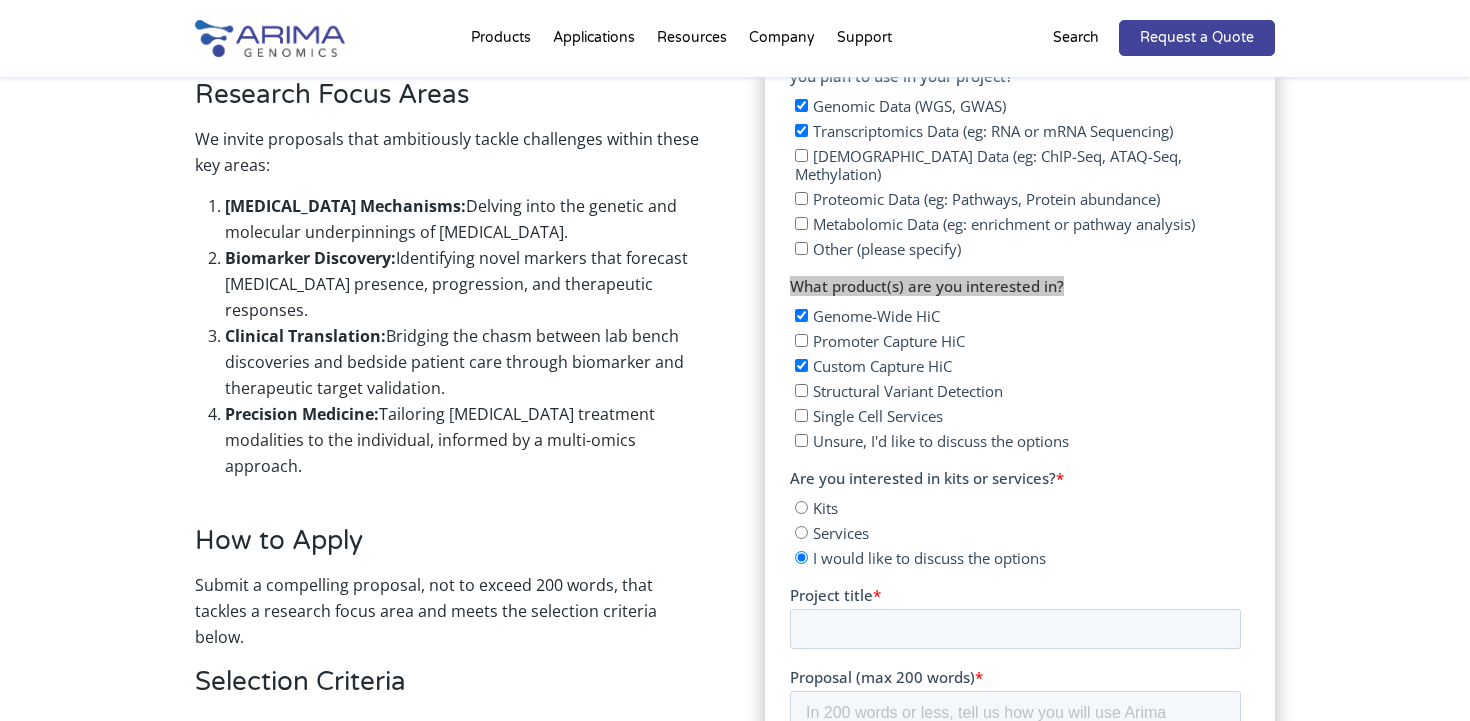 scroll, scrollTop: 1174, scrollLeft: 0, axis: vertical 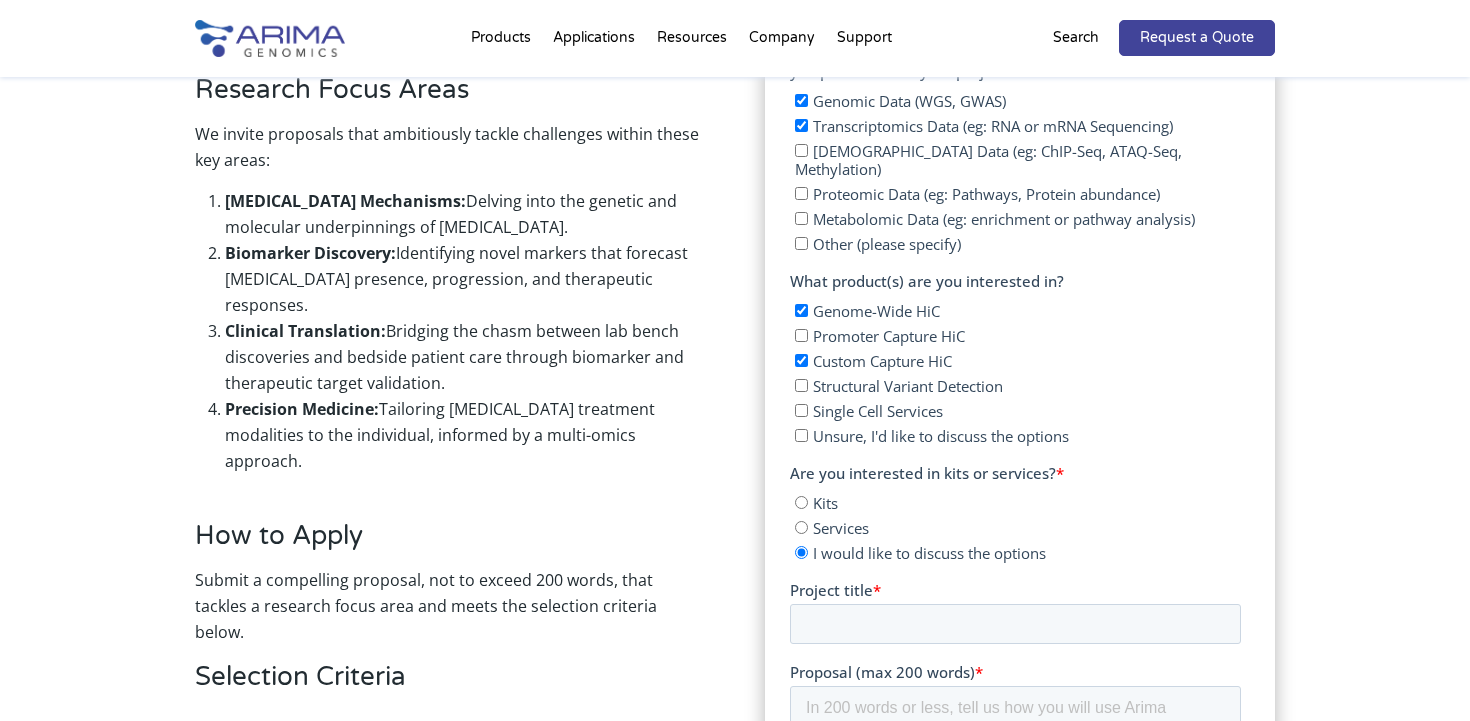 drag, startPoint x: 1119, startPoint y: 461, endPoint x: 766, endPoint y: 472, distance: 353.17136 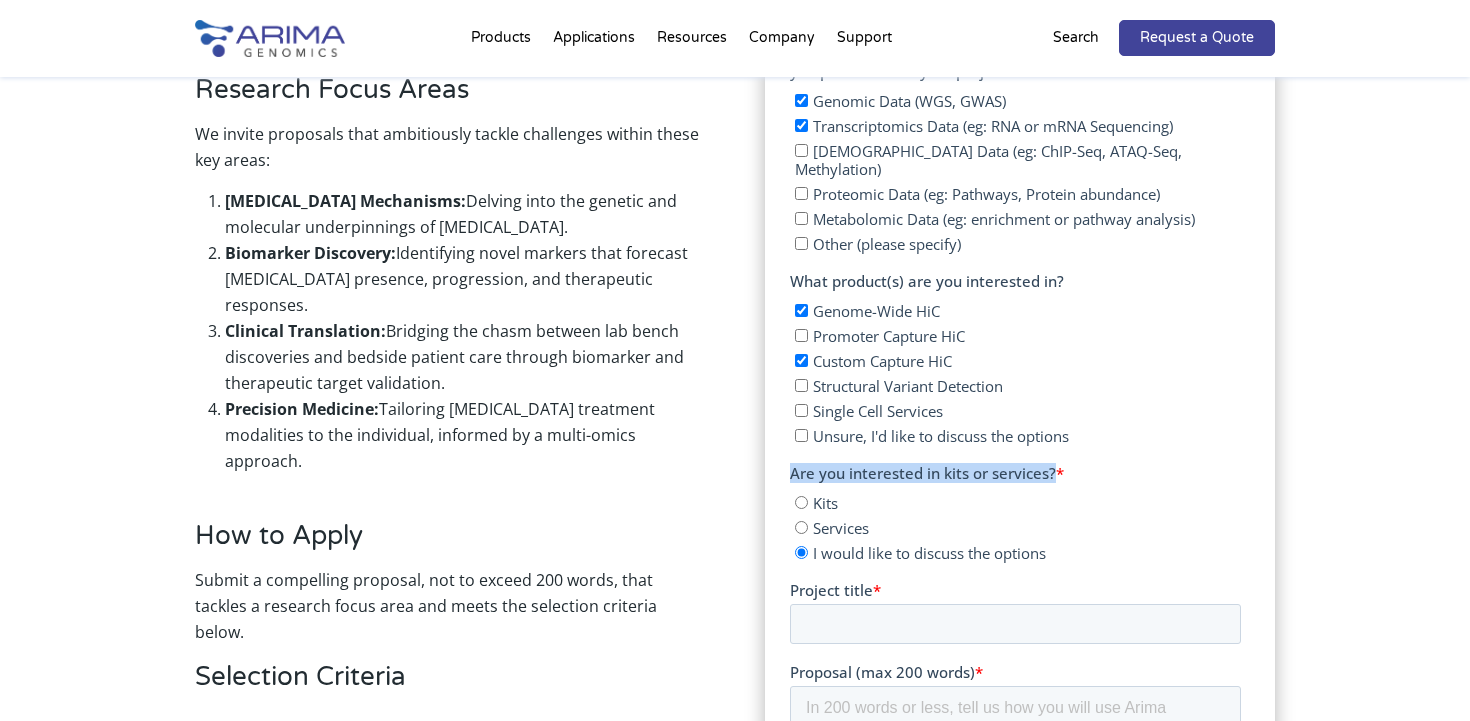 drag, startPoint x: 1056, startPoint y: 459, endPoint x: 1578, endPoint y: -200, distance: 840.6932 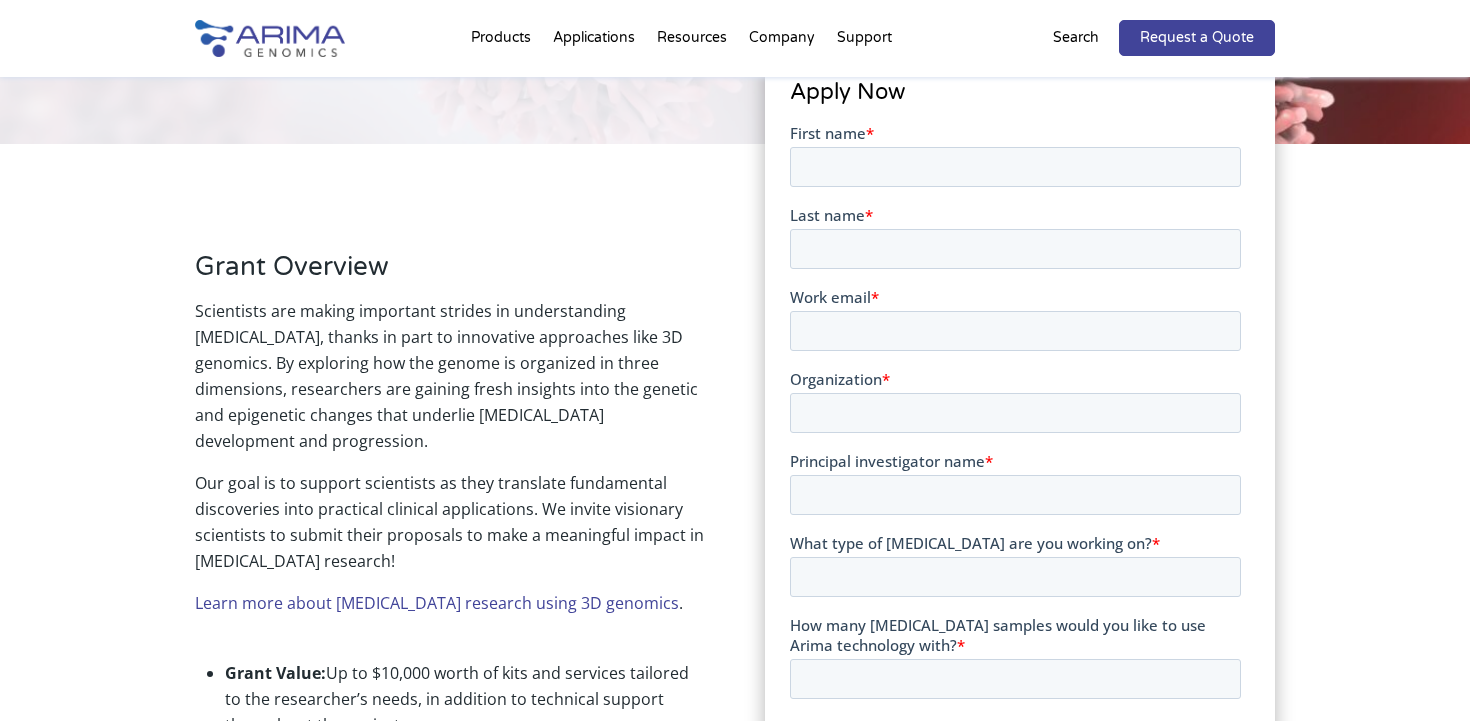 scroll, scrollTop: 418, scrollLeft: 0, axis: vertical 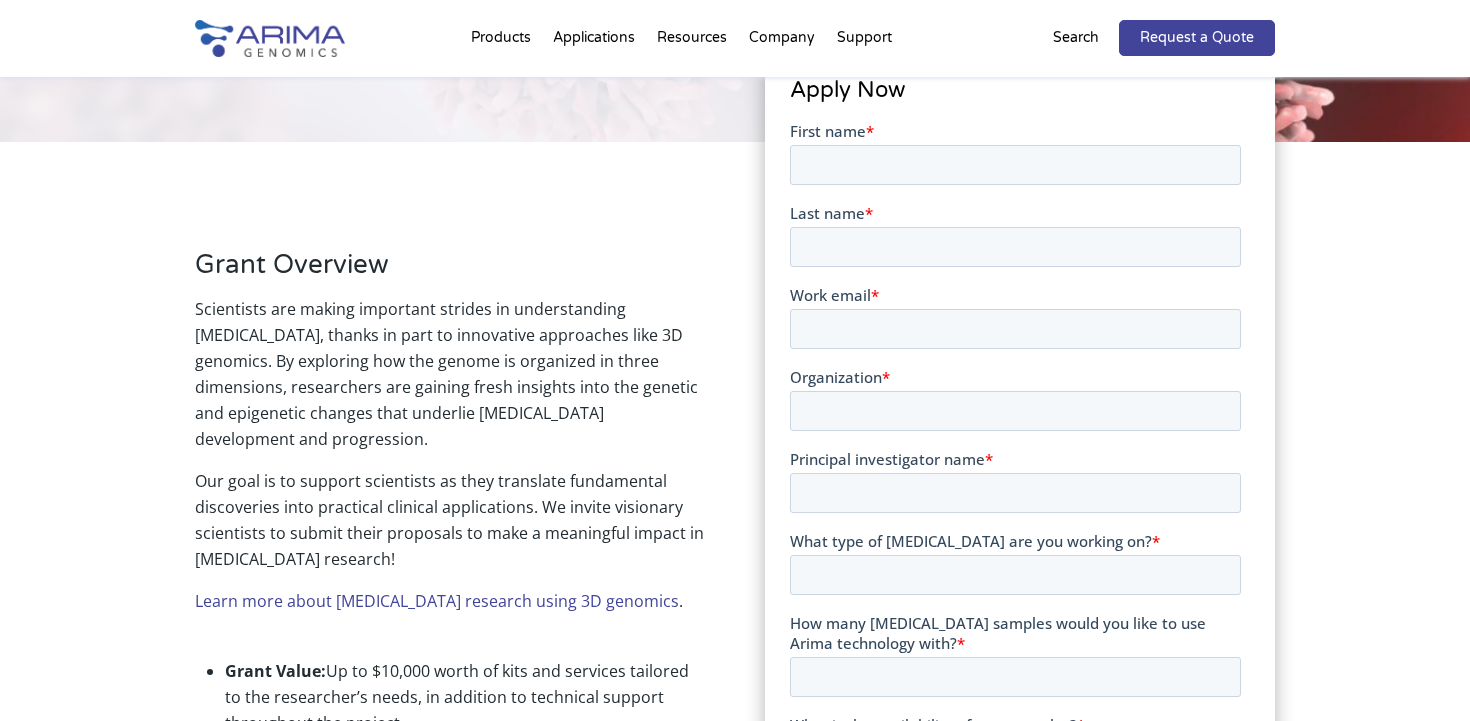 click on "Learn more about cancer research using 3D genomics" at bounding box center [437, 601] 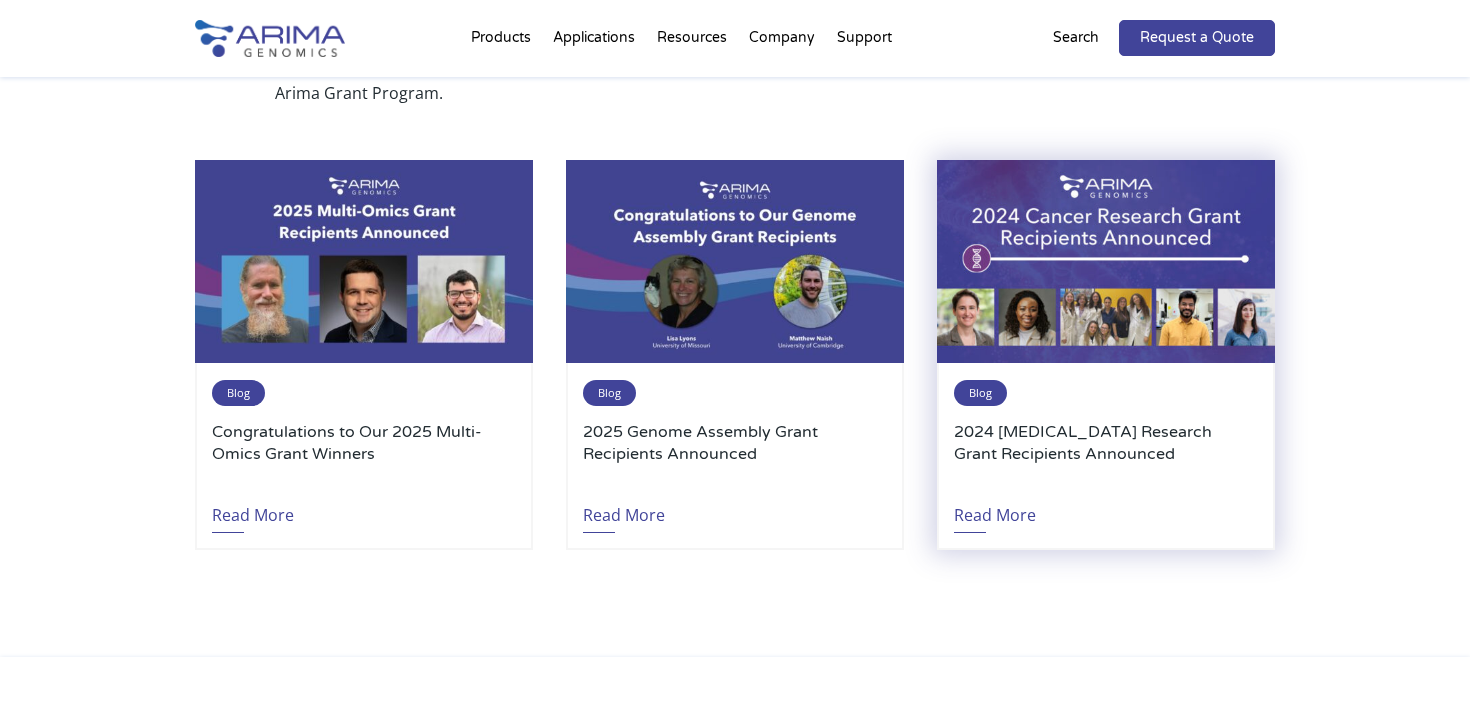 scroll, scrollTop: 3852, scrollLeft: 0, axis: vertical 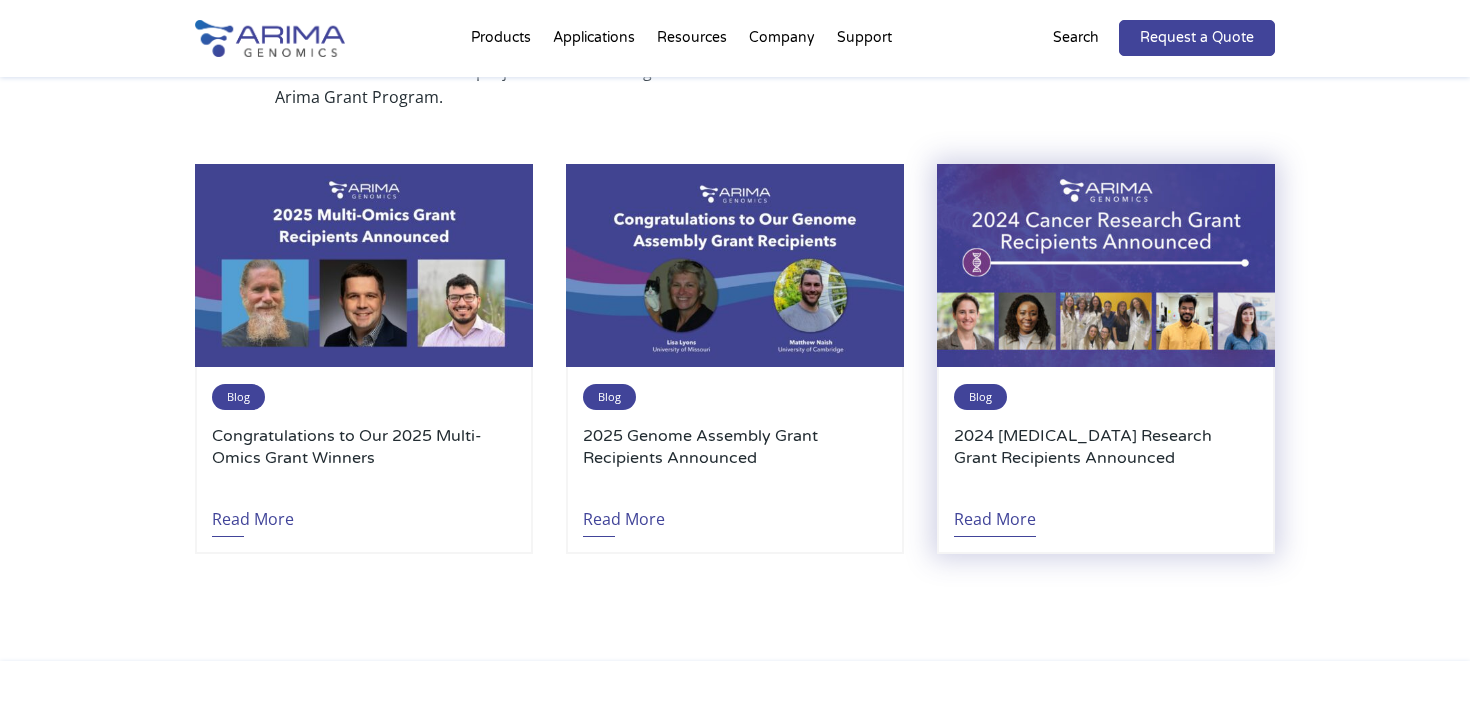 click on "Read More" at bounding box center [995, 514] 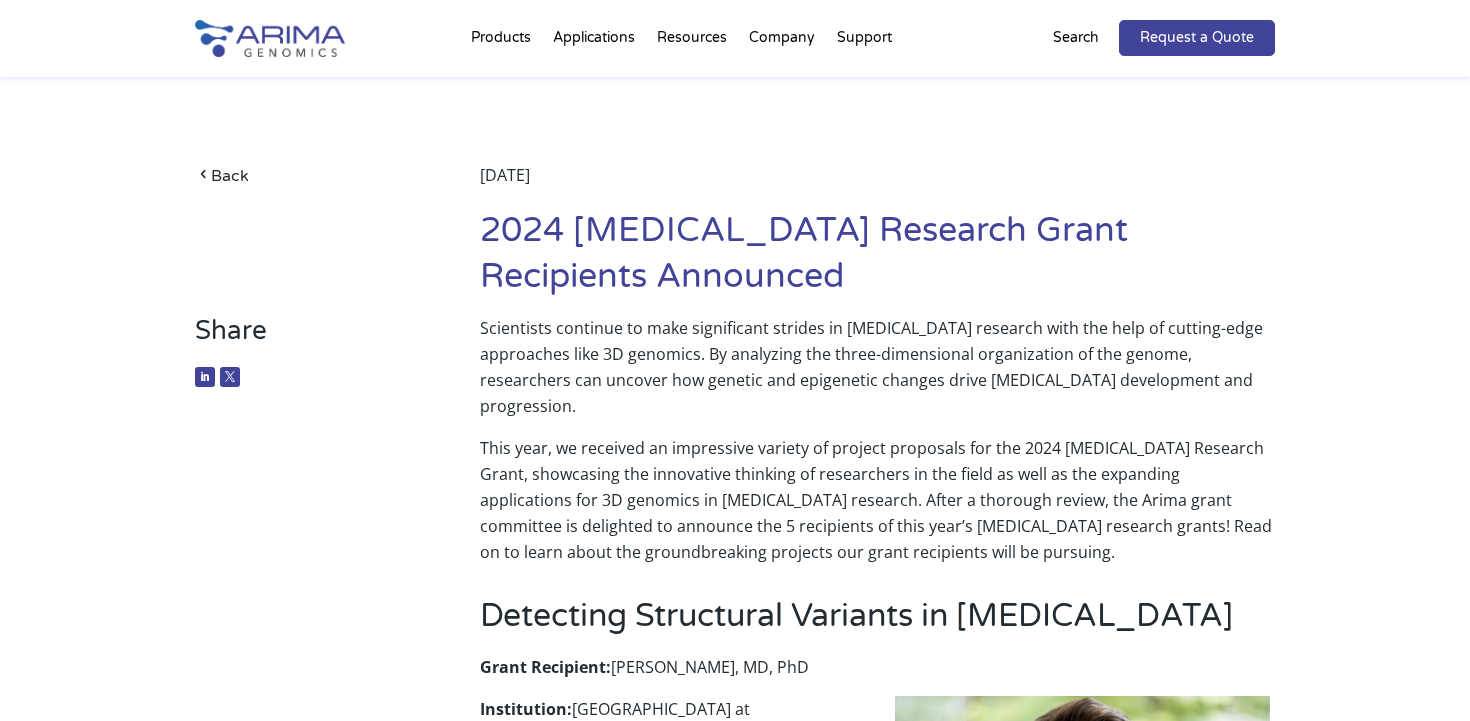 scroll, scrollTop: 0, scrollLeft: 0, axis: both 